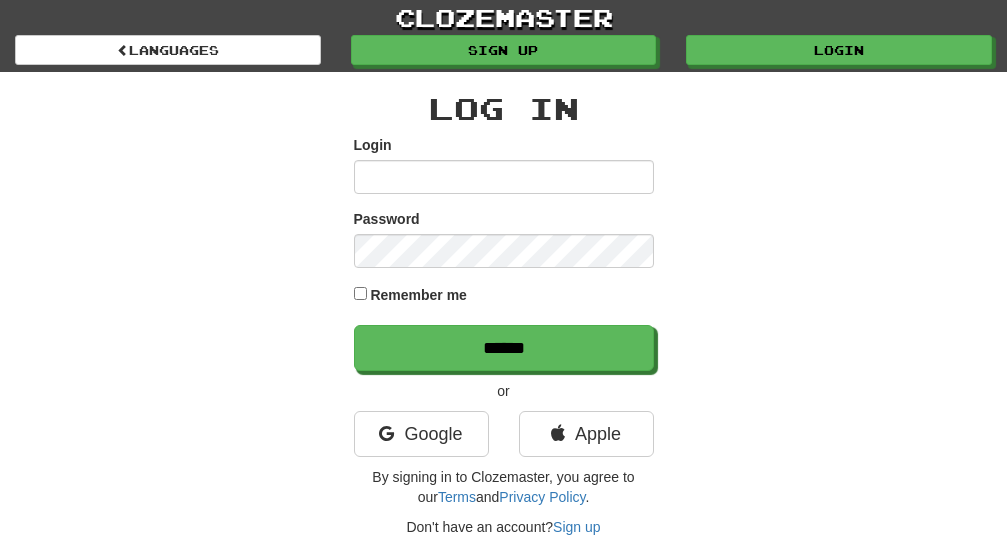 scroll, scrollTop: 0, scrollLeft: 0, axis: both 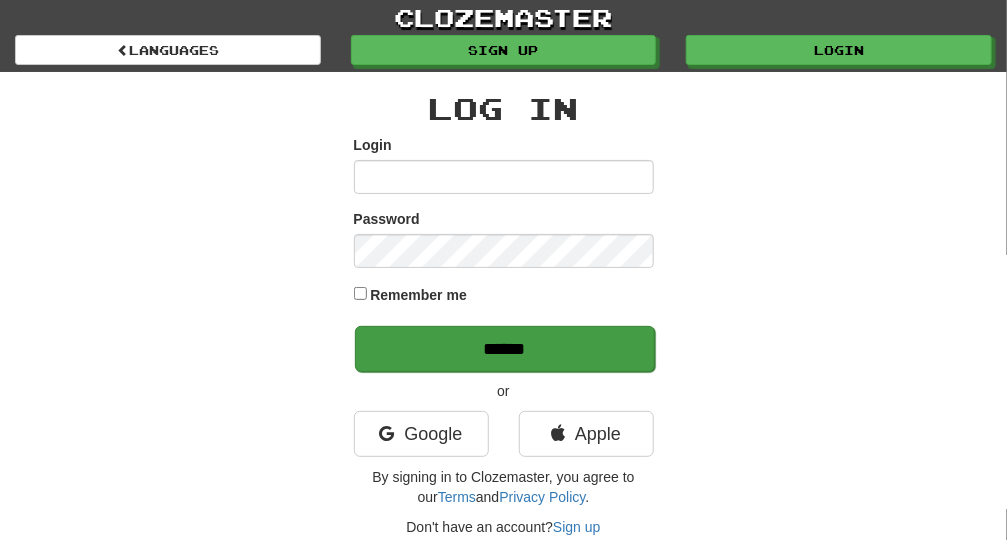 type on "**********" 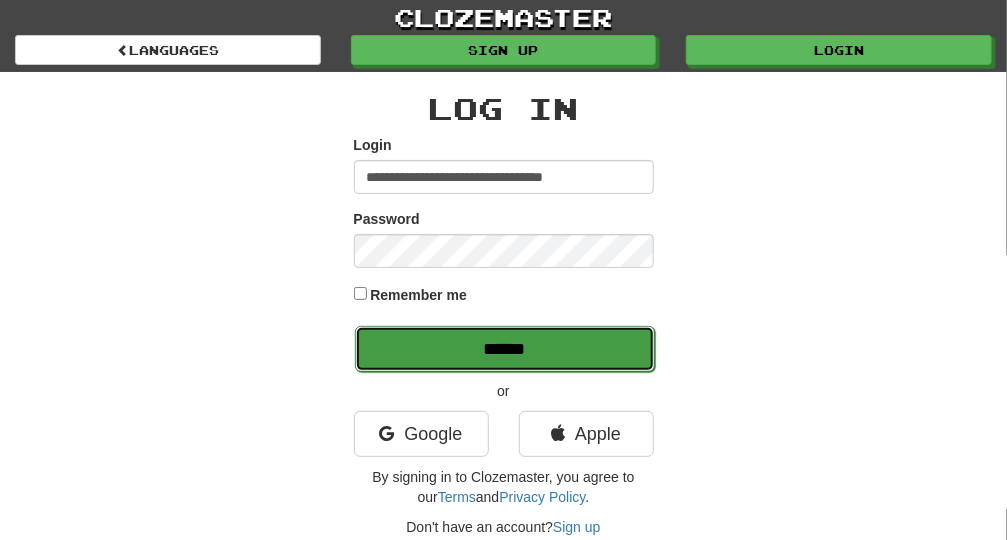 click on "******" at bounding box center (505, 349) 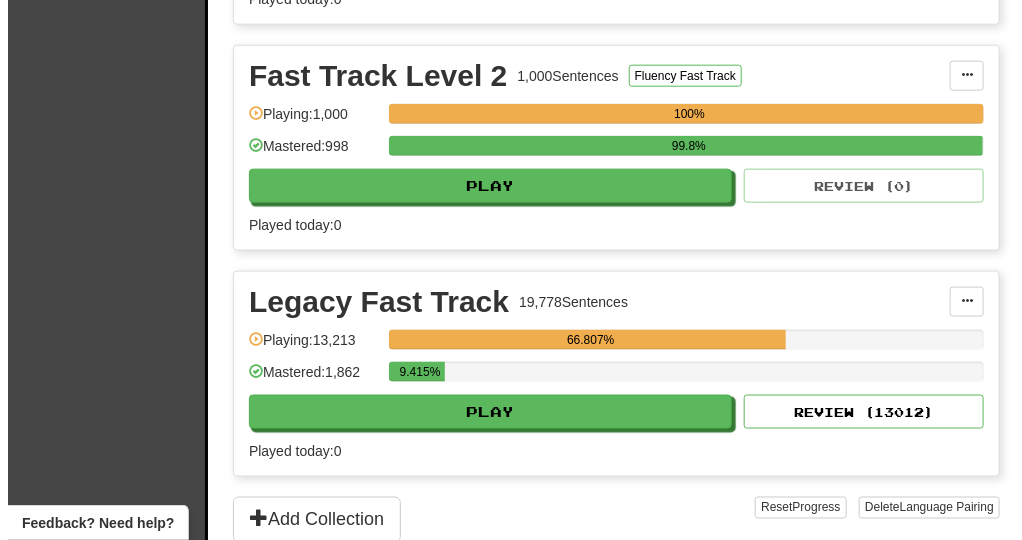 scroll, scrollTop: 700, scrollLeft: 0, axis: vertical 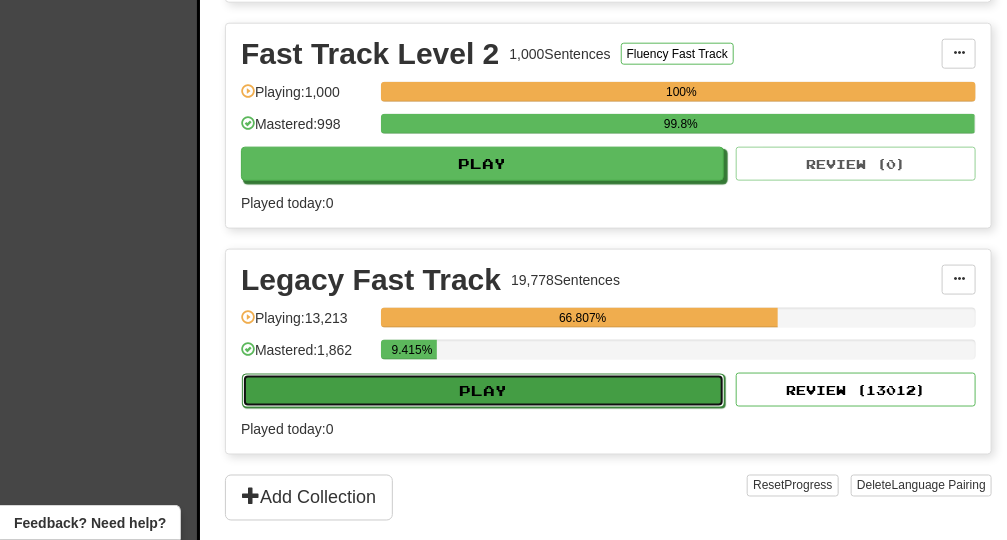 click on "Play" at bounding box center (483, 391) 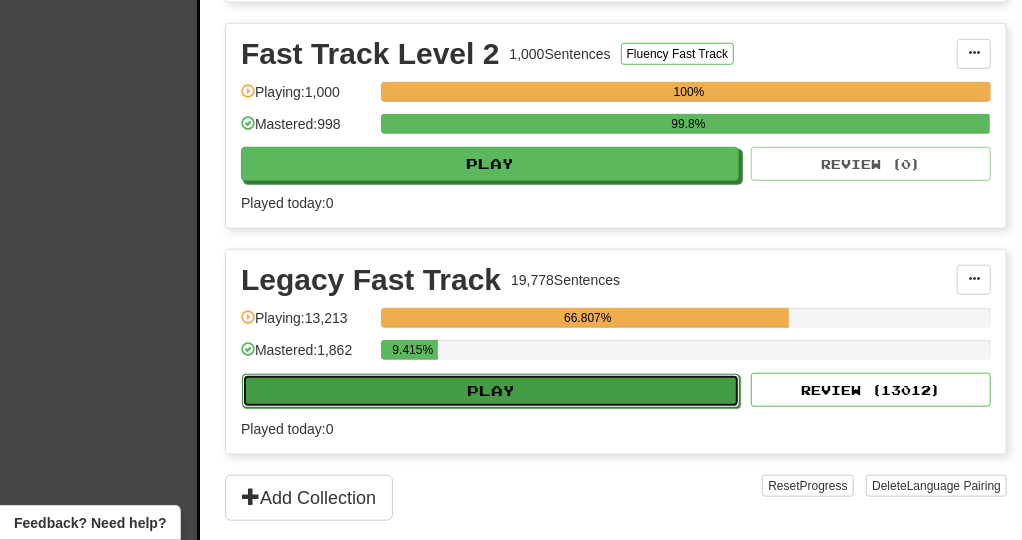 select on "**" 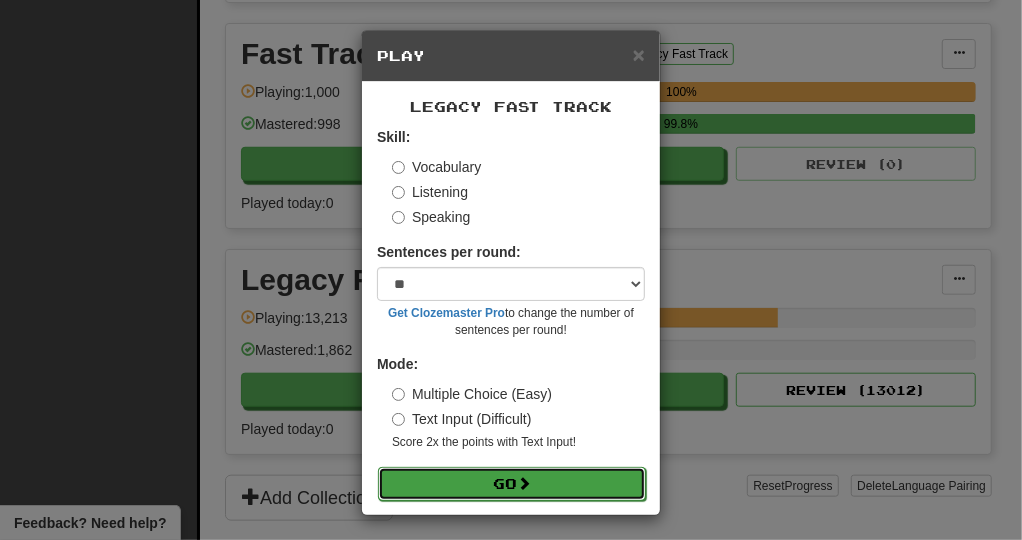 click on "Go" at bounding box center (512, 484) 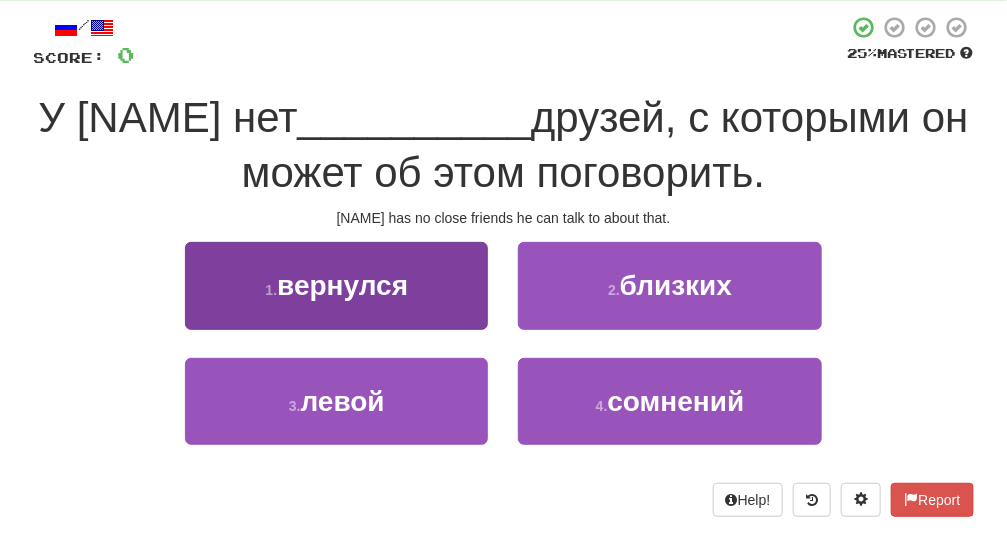 scroll, scrollTop: 109, scrollLeft: 0, axis: vertical 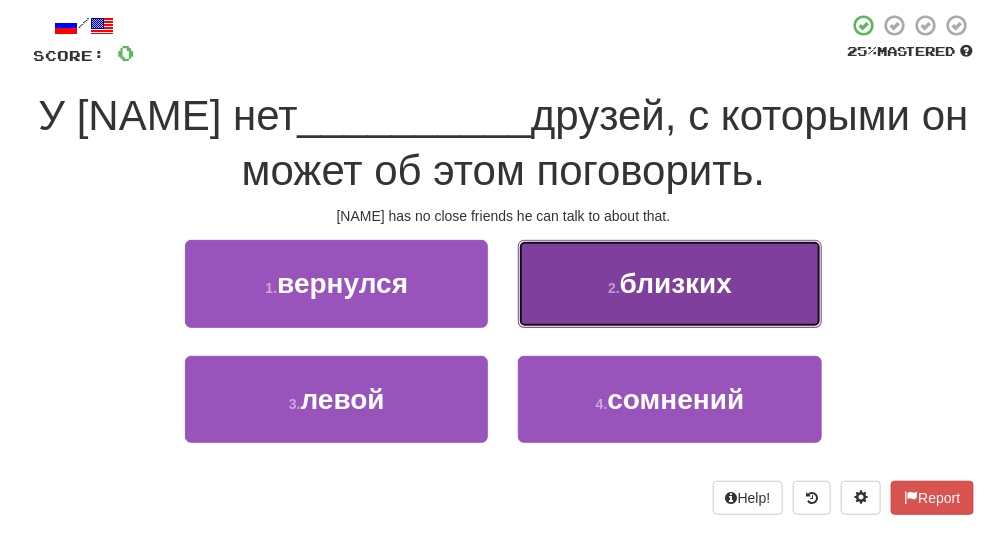 click on "2 . близких" at bounding box center [669, 283] 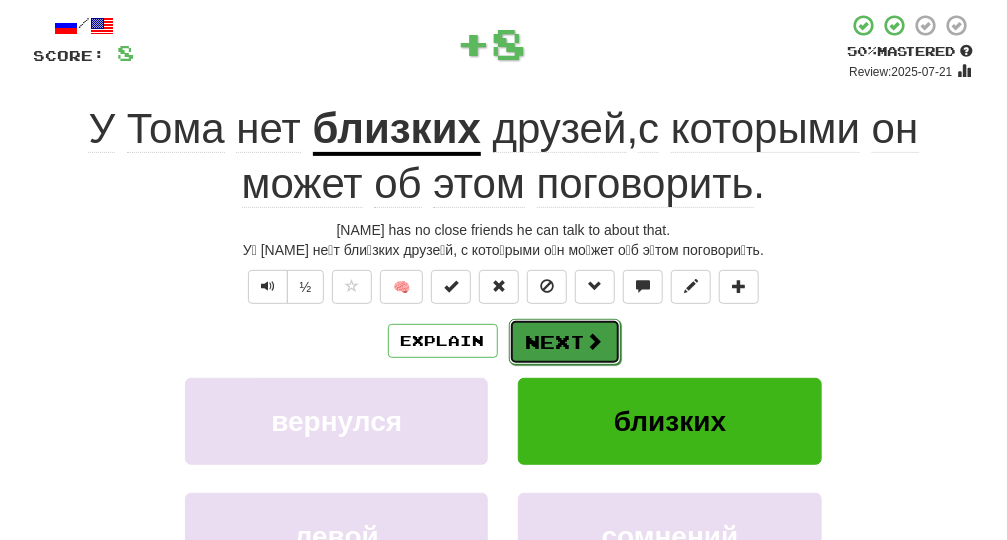 click on "Next" at bounding box center [565, 342] 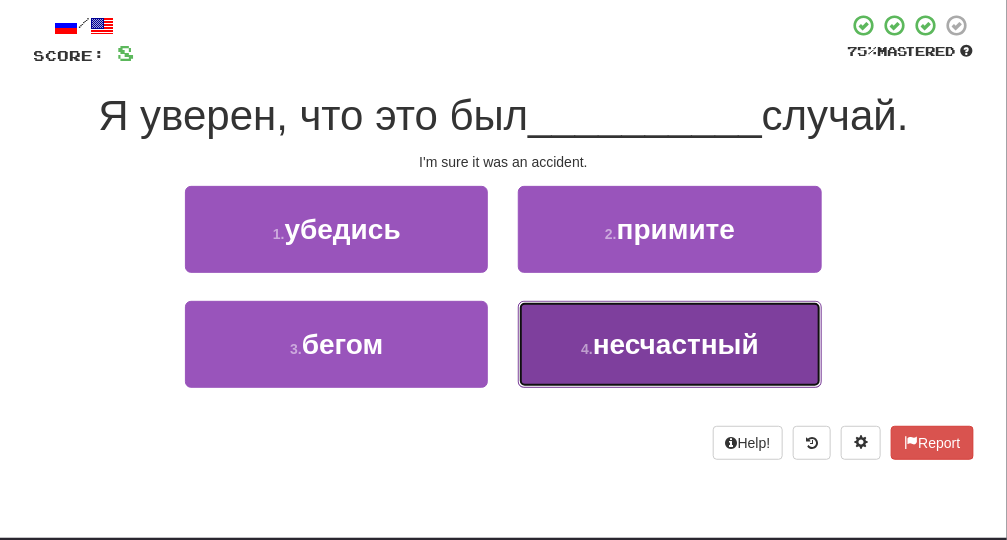click on "несчастный" at bounding box center (676, 344) 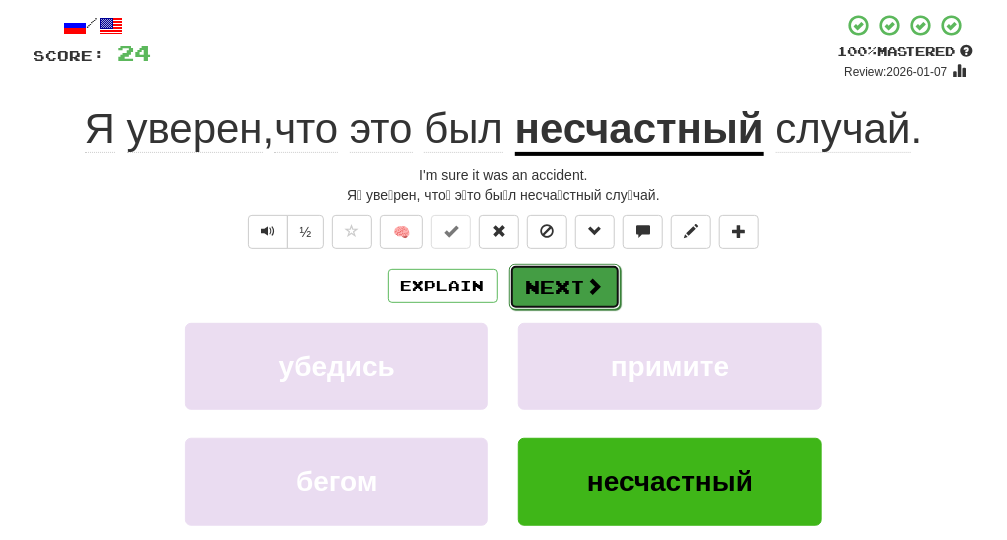 click on "Next" at bounding box center (565, 287) 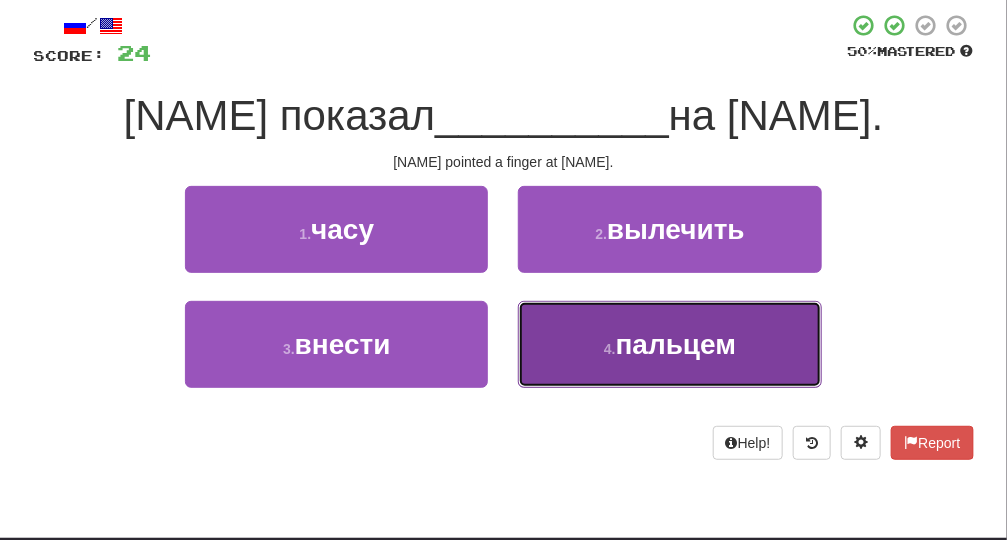 click on "4 . пальцем" at bounding box center (669, 344) 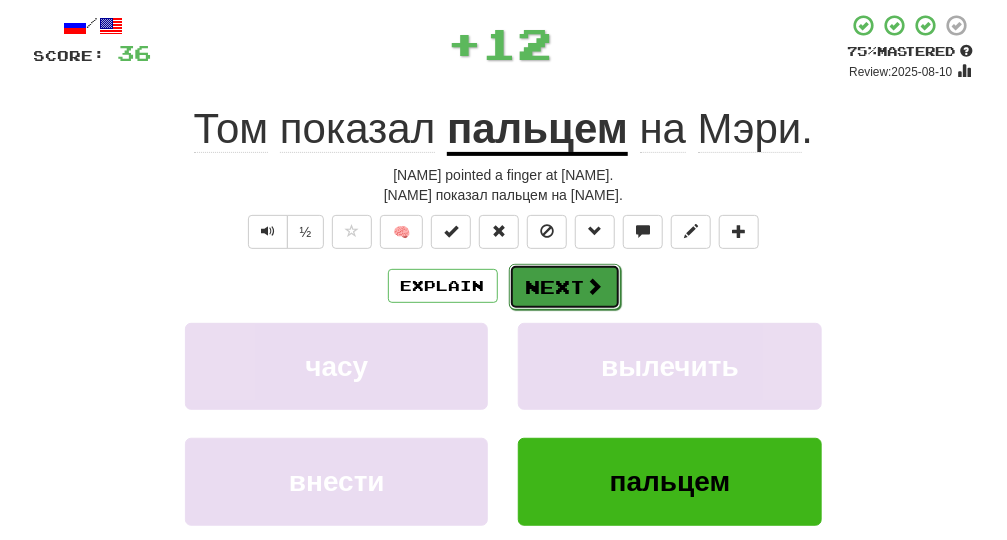 click on "Next" at bounding box center [565, 287] 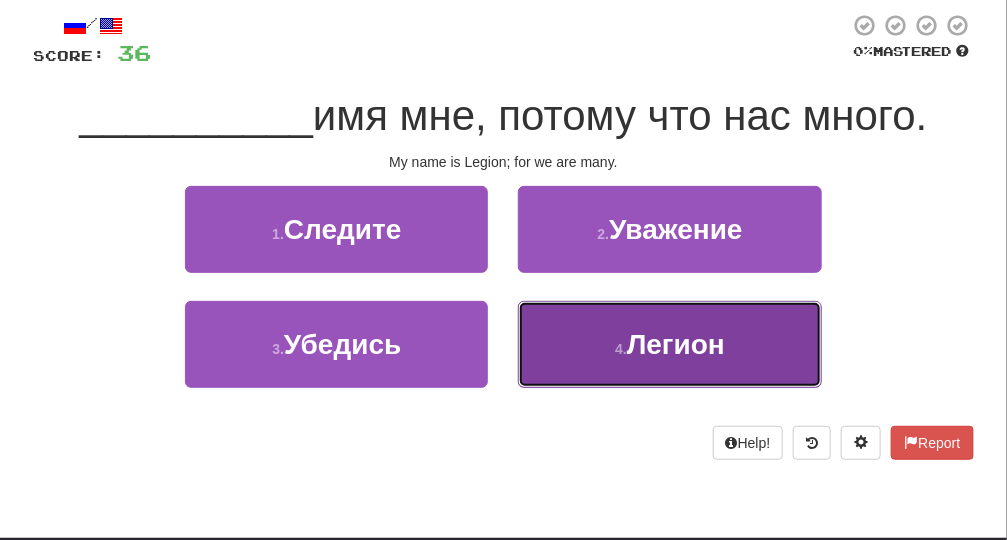 click on "Легион" at bounding box center (676, 344) 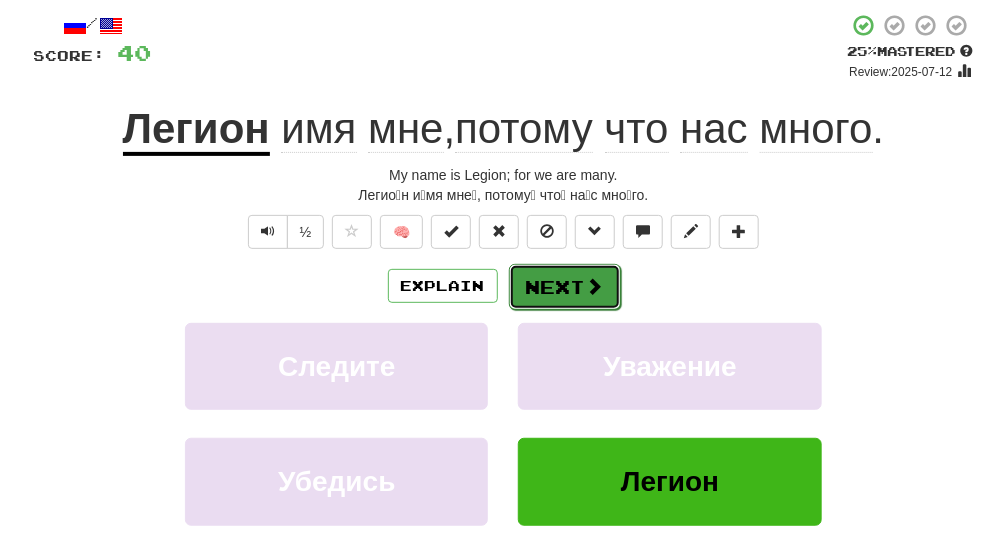click on "Next" at bounding box center (565, 287) 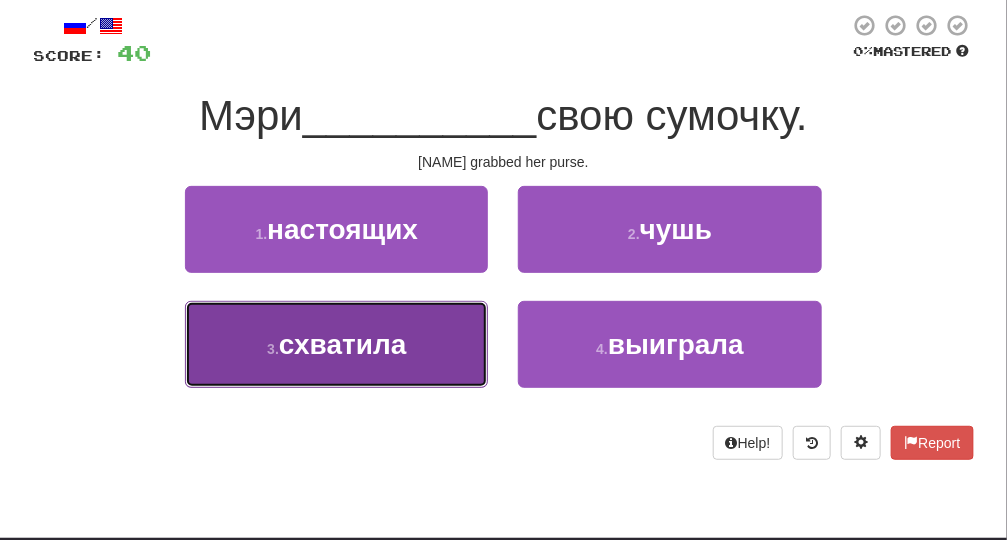 click on "схватила" at bounding box center [342, 344] 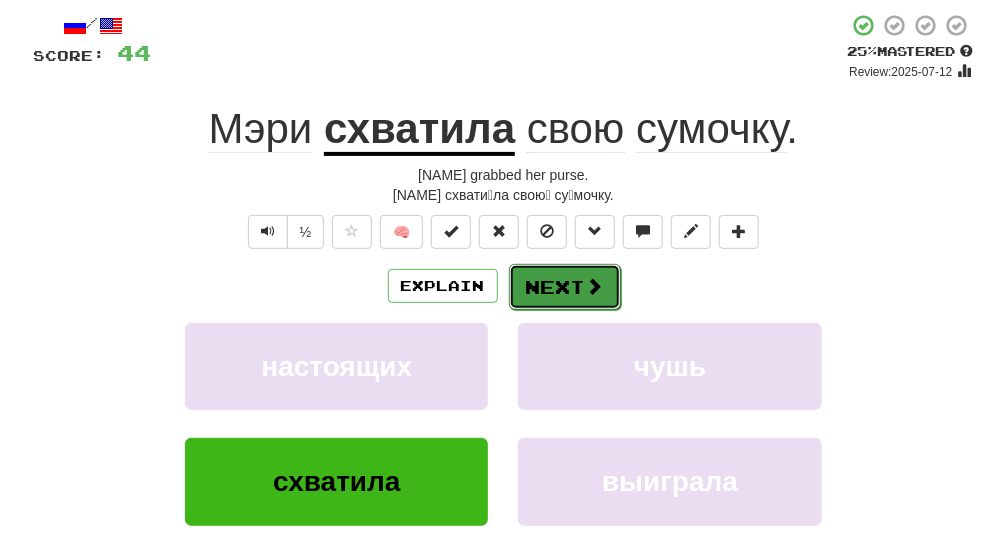 click on "Next" at bounding box center [565, 287] 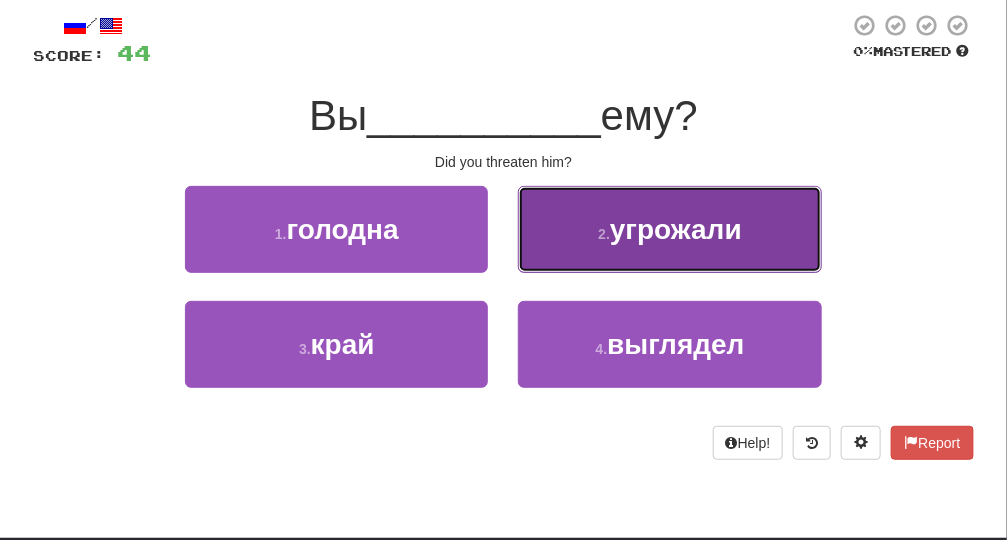 click on "2 . угрожали" at bounding box center (669, 229) 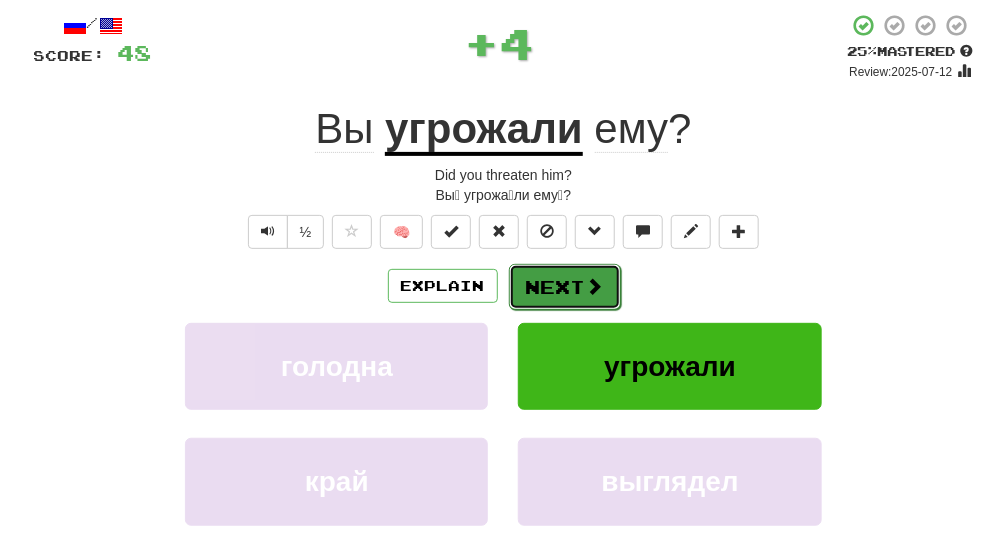 click on "Next" at bounding box center (565, 287) 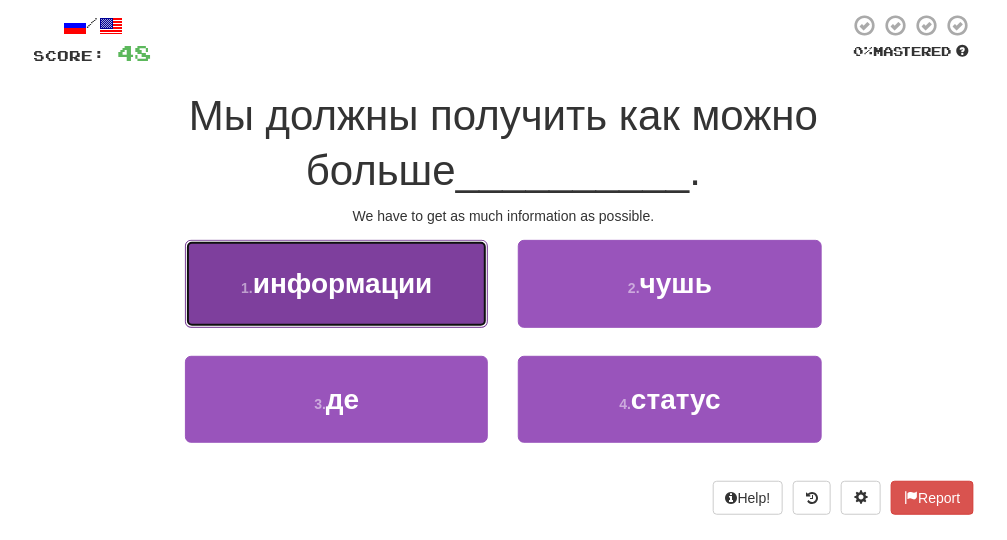 click on "информации" at bounding box center [343, 283] 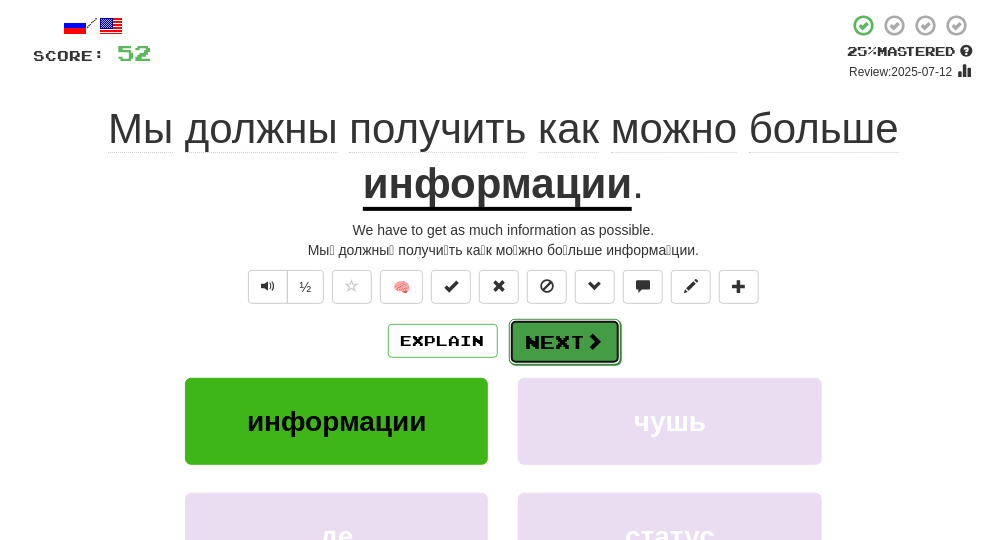 click at bounding box center (595, 341) 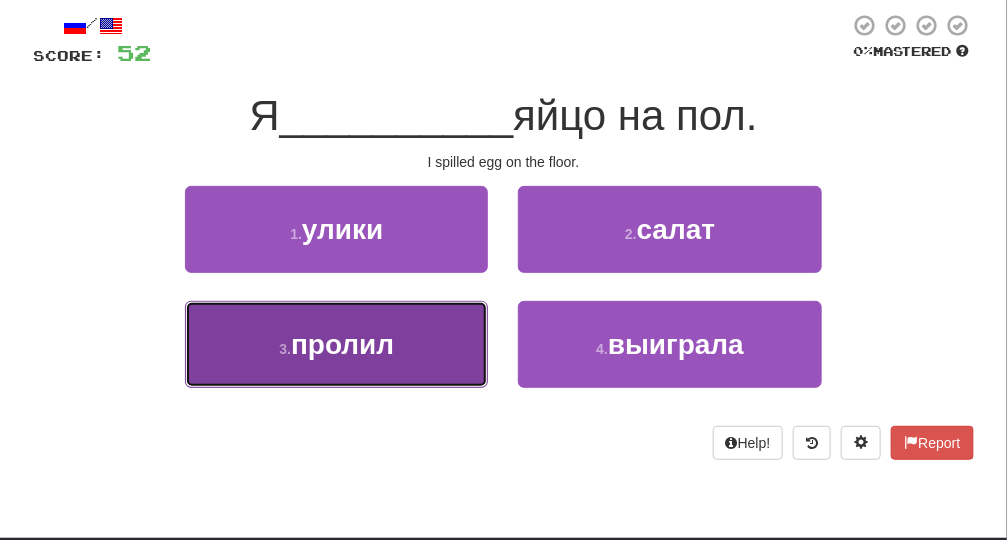click on "3 . пролил" at bounding box center (336, 344) 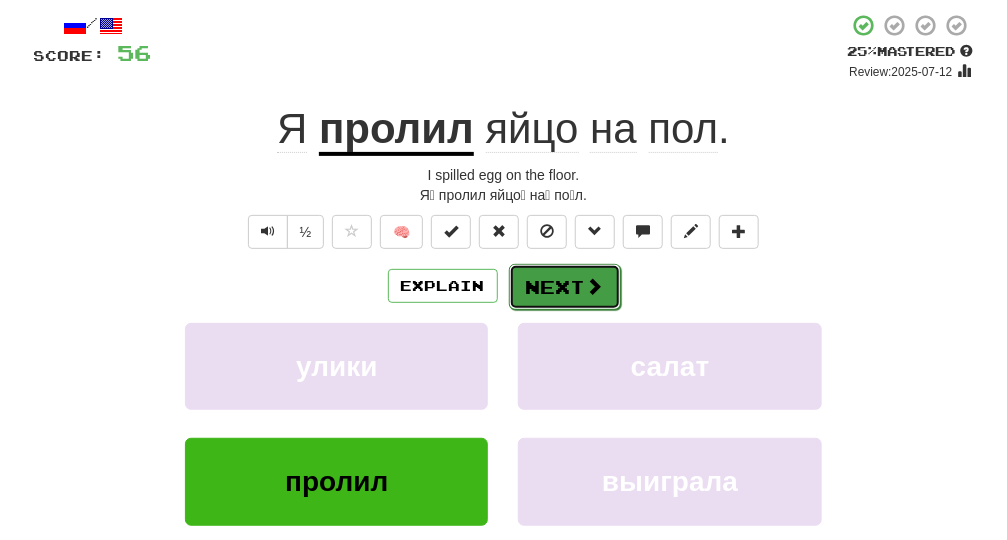 click on "Next" at bounding box center (565, 287) 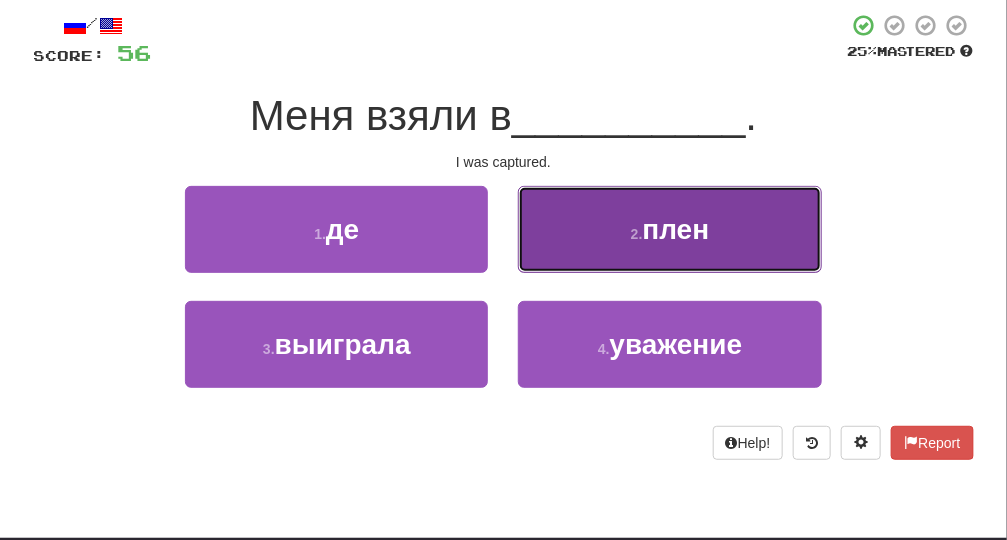 click on "2 . плен" at bounding box center (669, 229) 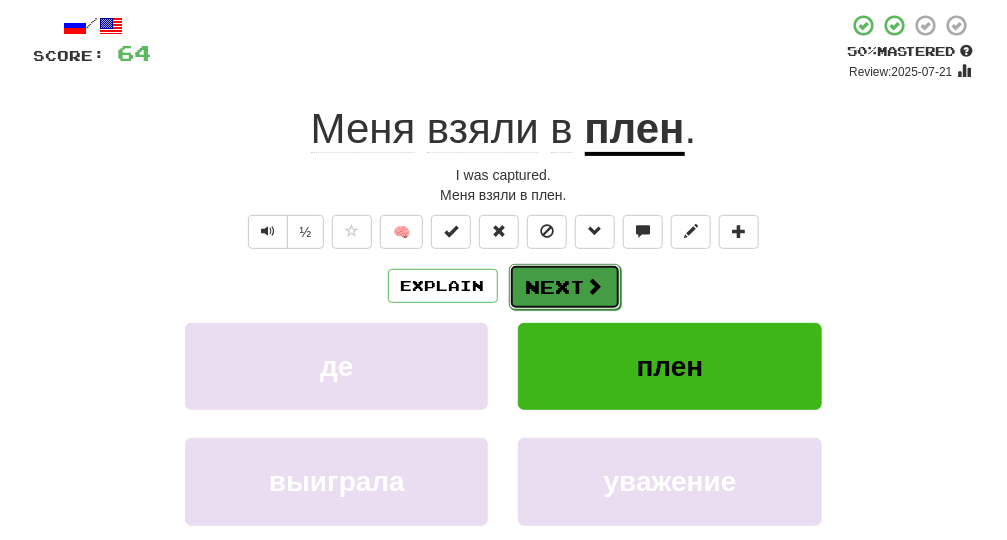 click on "Next" at bounding box center (565, 287) 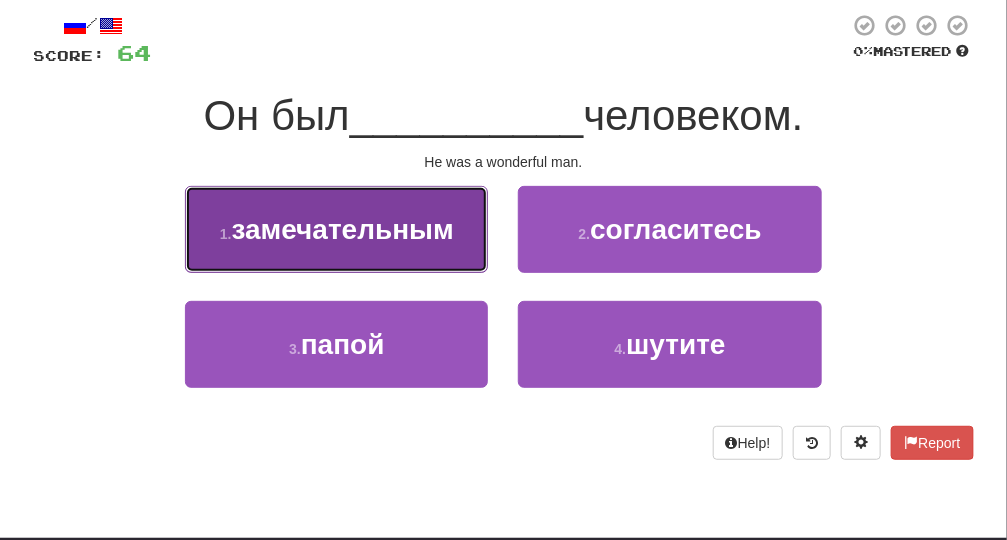 click on "1 . замечательным" at bounding box center (336, 229) 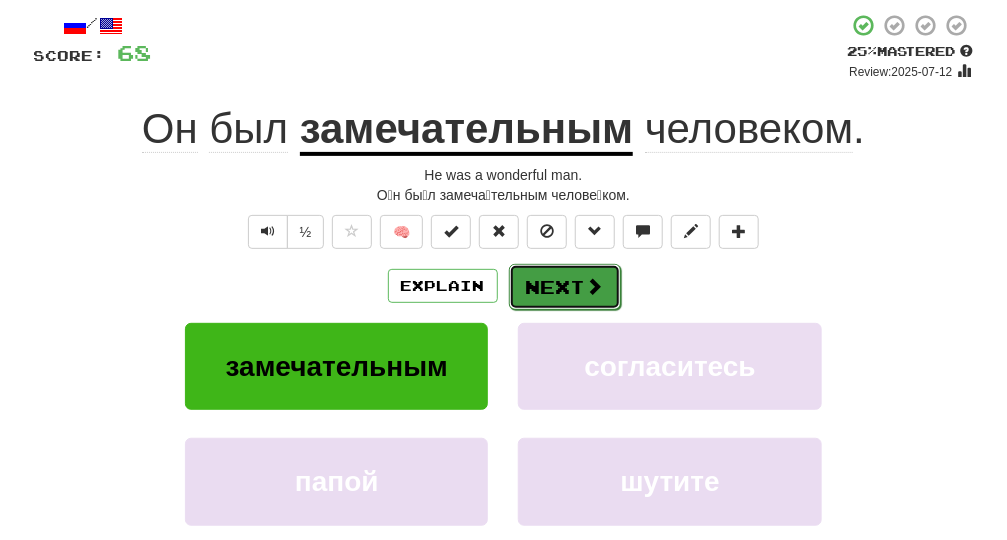 click at bounding box center (595, 286) 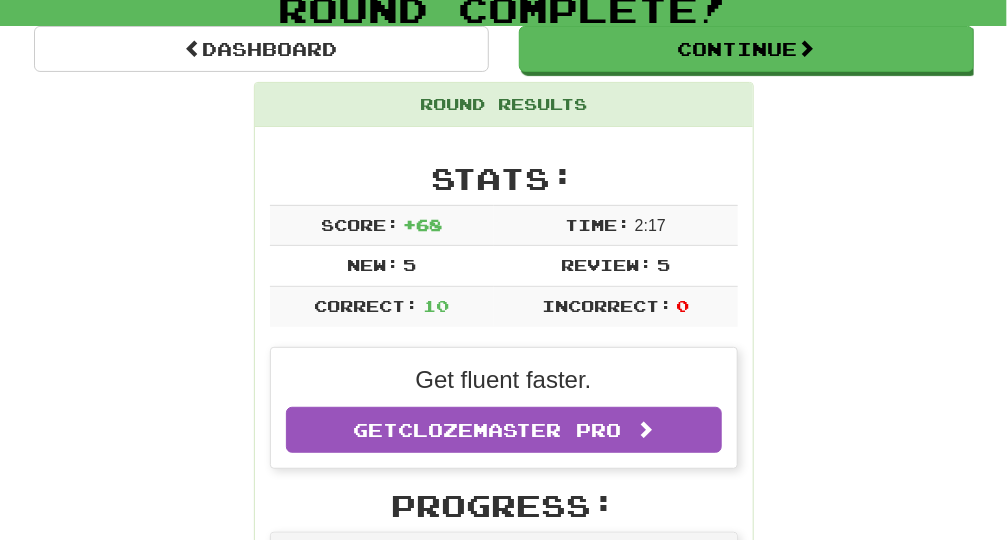 scroll, scrollTop: 197, scrollLeft: 0, axis: vertical 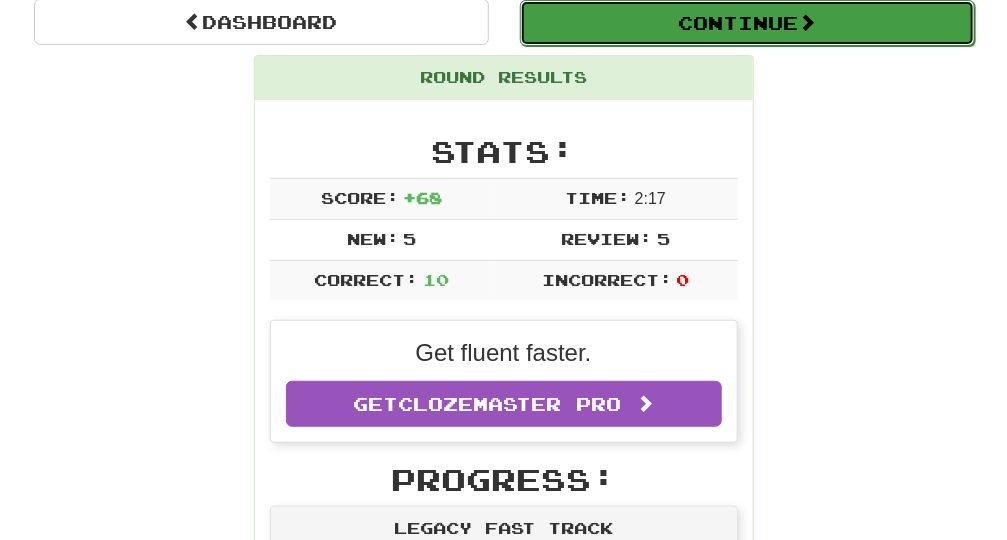 click on "Continue" at bounding box center [747, 23] 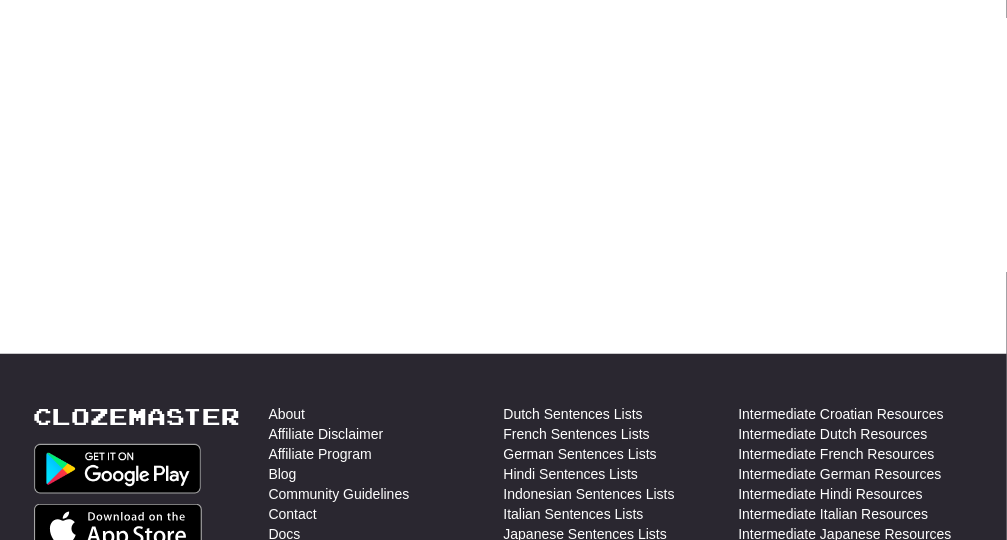 scroll, scrollTop: 197, scrollLeft: 0, axis: vertical 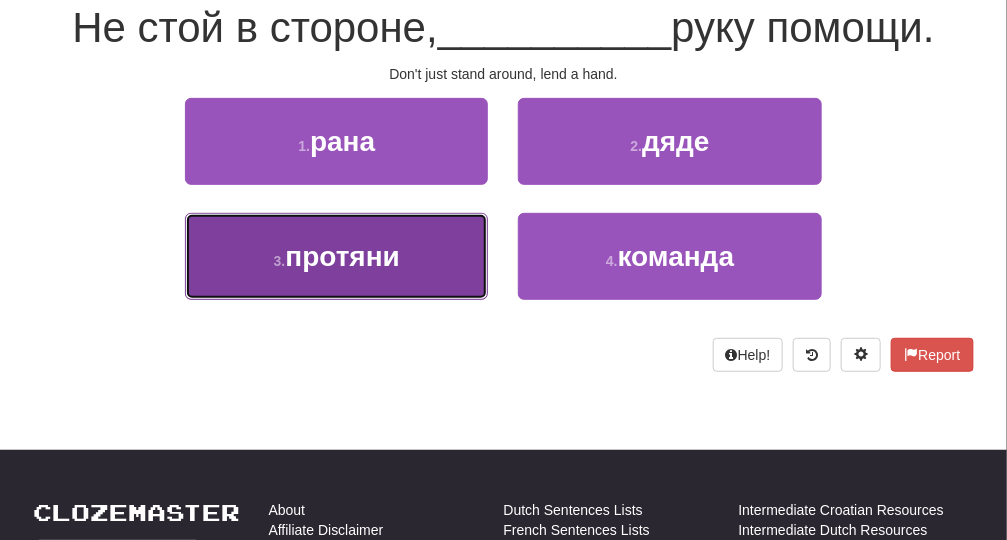 click on "протяни" at bounding box center [342, 256] 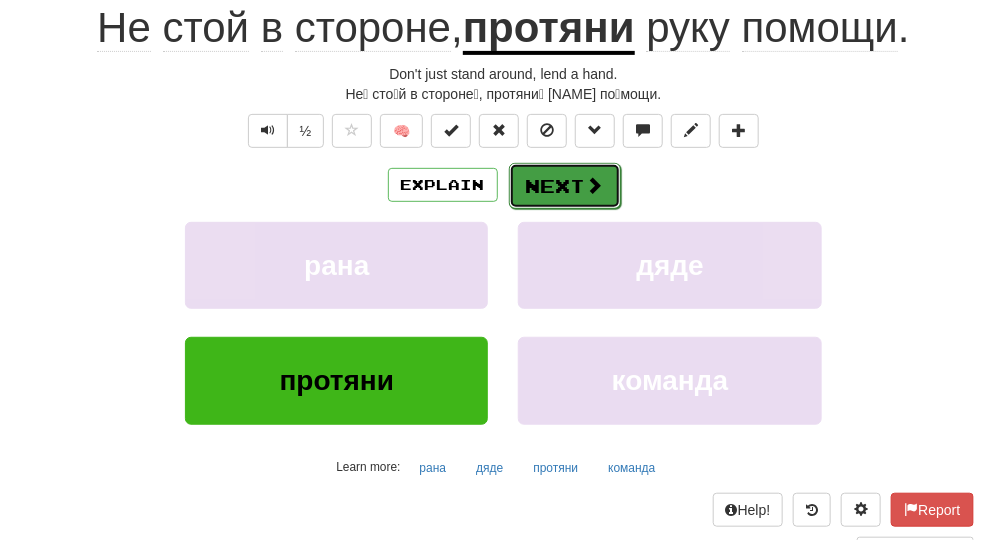 click on "Next" at bounding box center (565, 186) 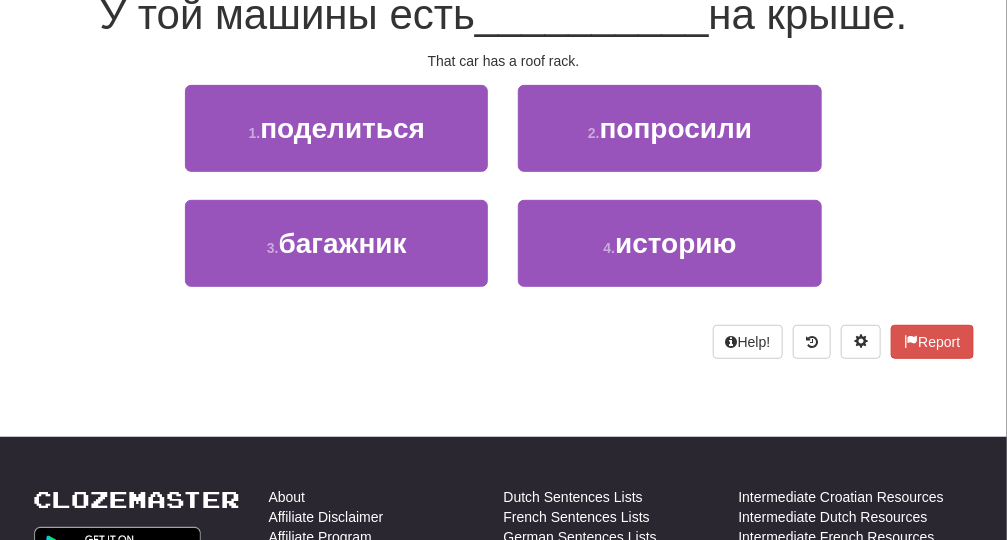 scroll, scrollTop: 197, scrollLeft: 0, axis: vertical 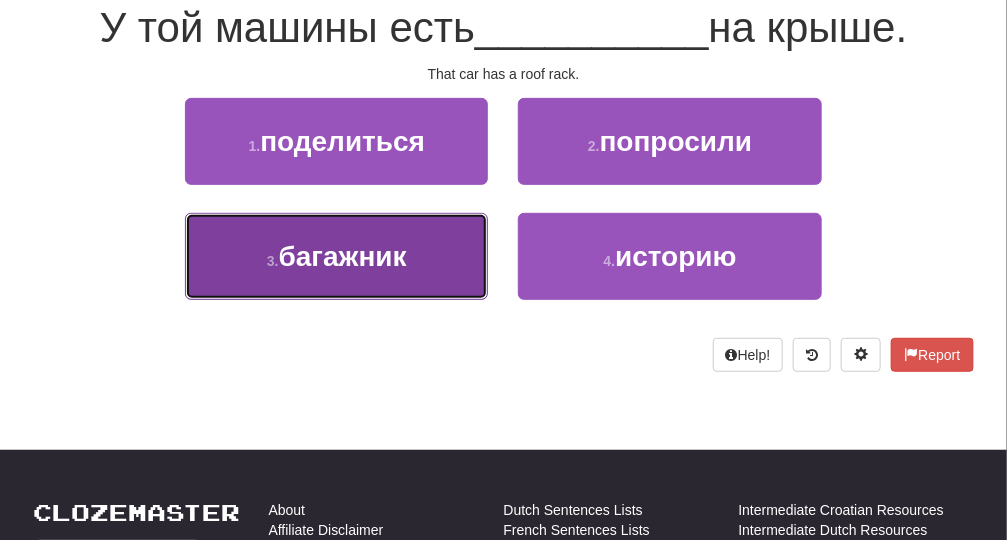 click on "багажник" at bounding box center (343, 256) 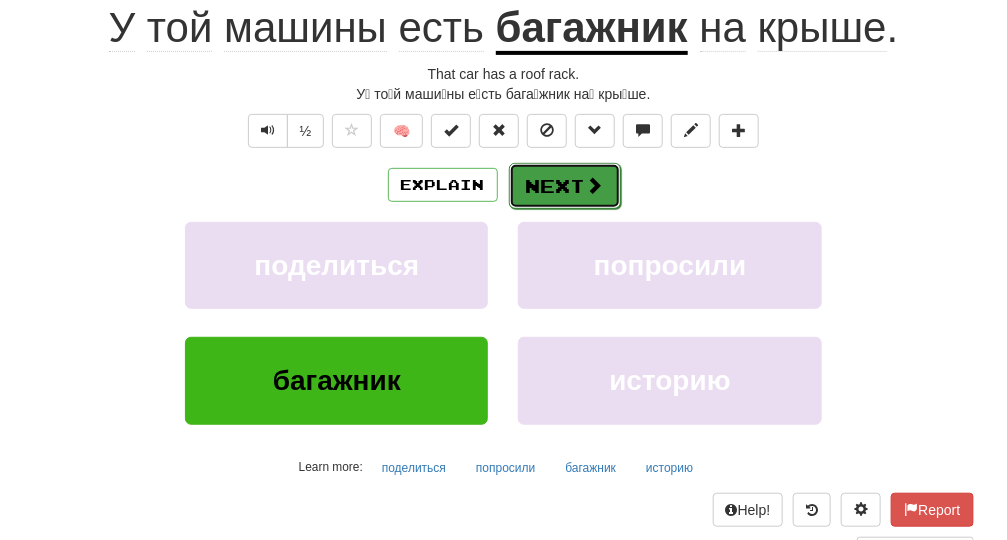 click on "Next" at bounding box center [565, 186] 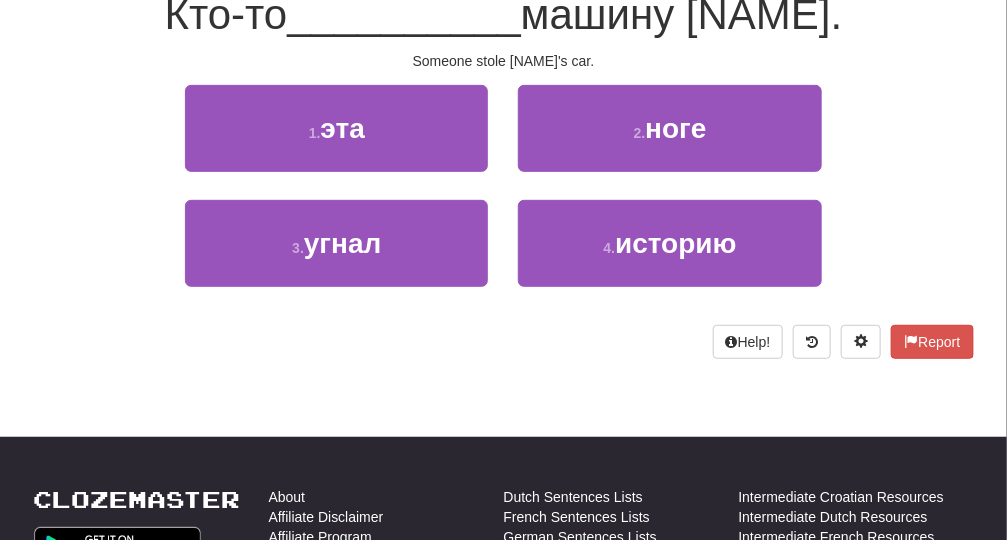 scroll, scrollTop: 197, scrollLeft: 0, axis: vertical 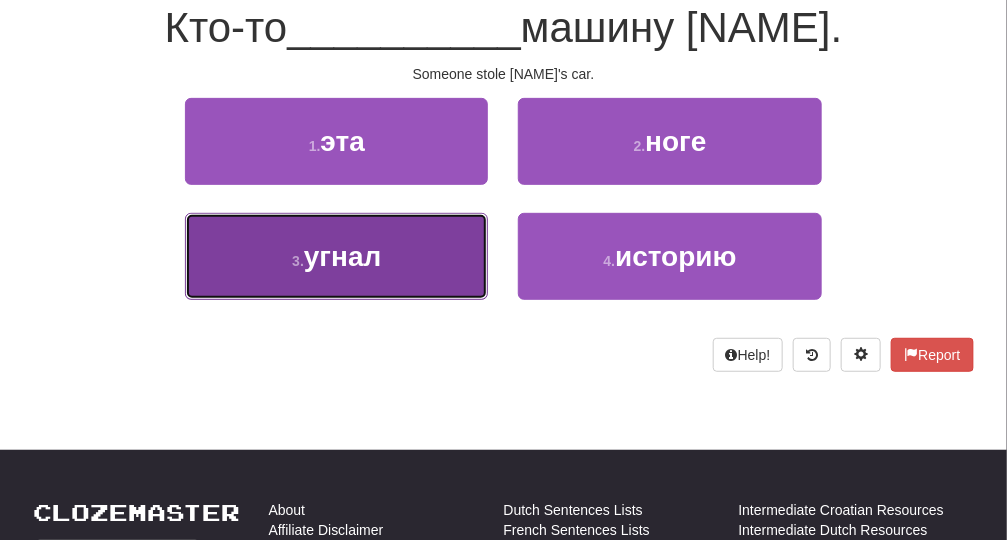 click on "3 . угнал" at bounding box center (336, 256) 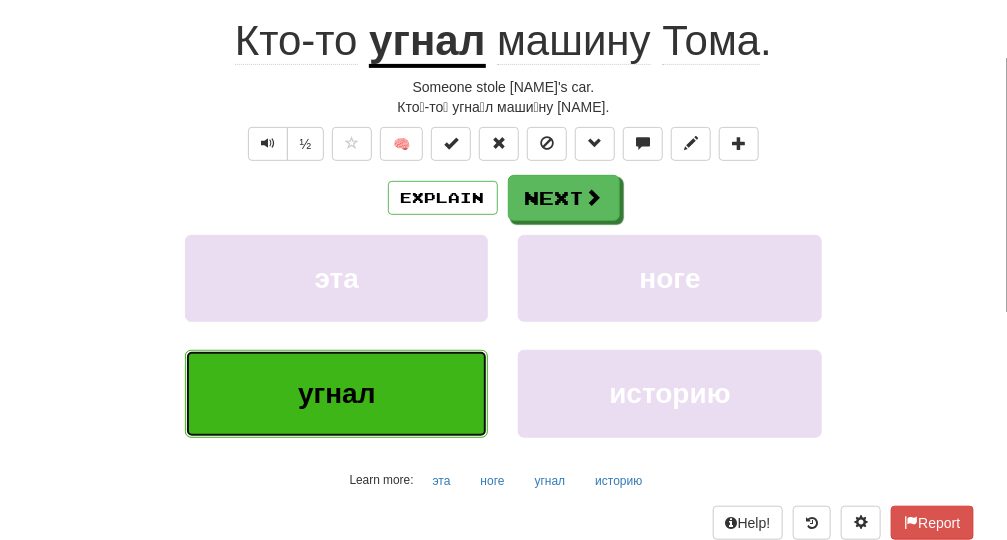 scroll, scrollTop: 210, scrollLeft: 0, axis: vertical 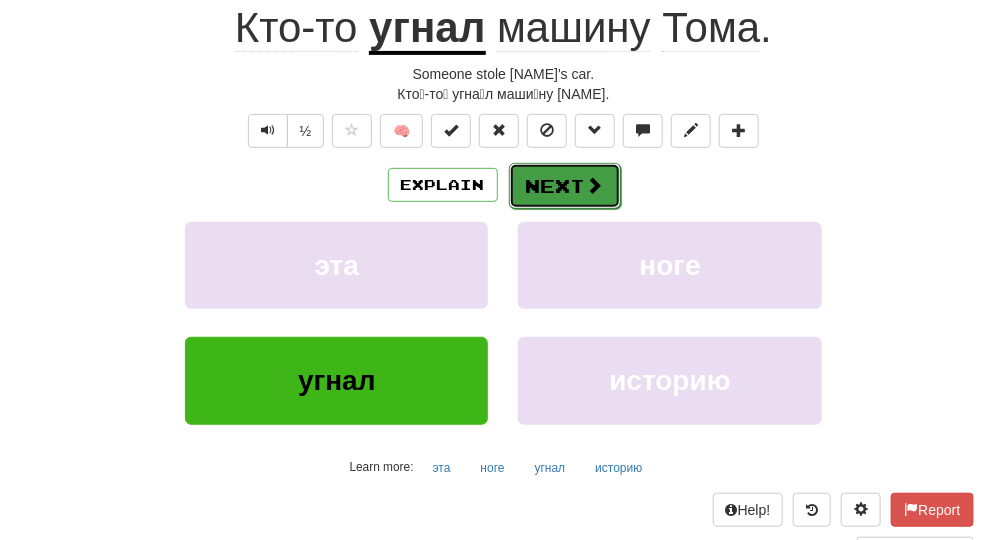 click at bounding box center [595, 185] 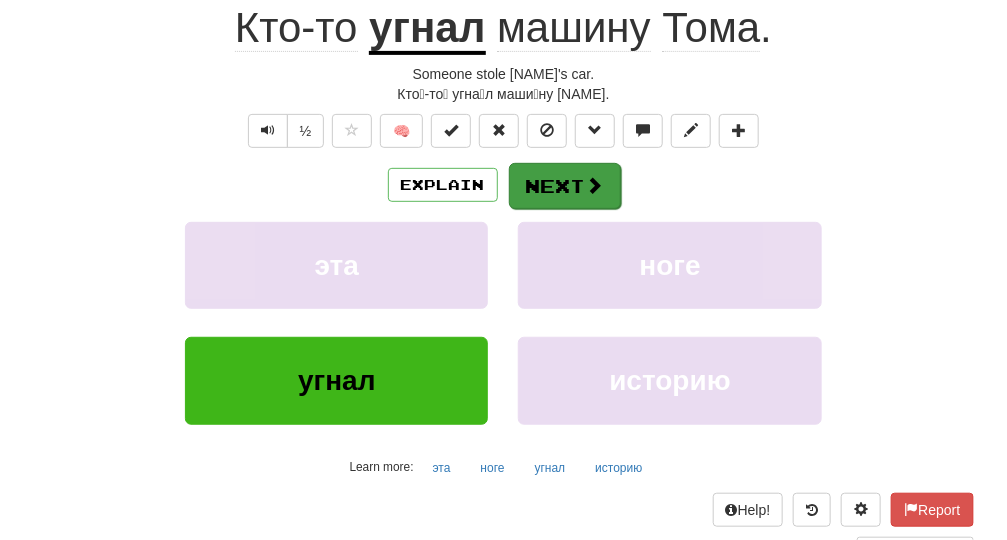 scroll, scrollTop: 197, scrollLeft: 0, axis: vertical 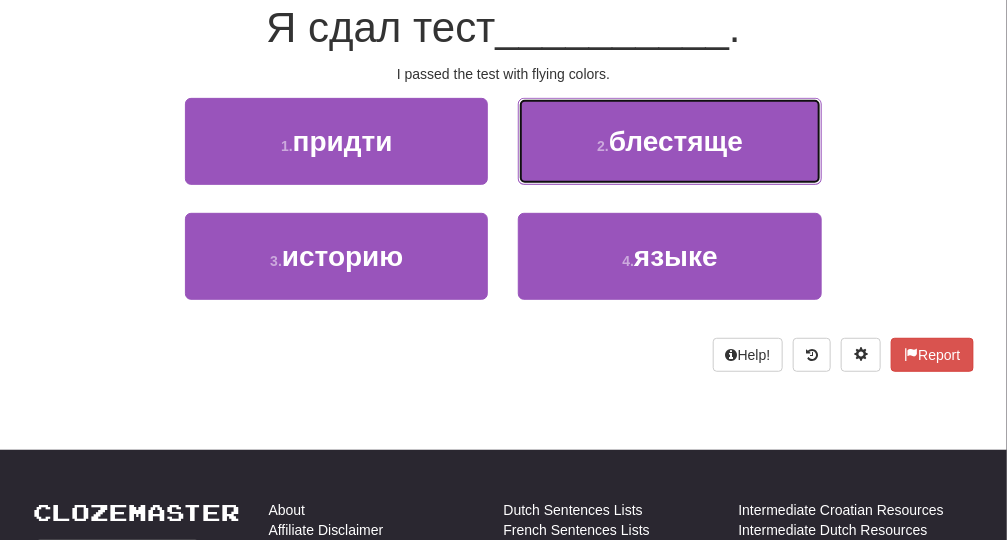 click on "2 . блестяще" at bounding box center [669, 141] 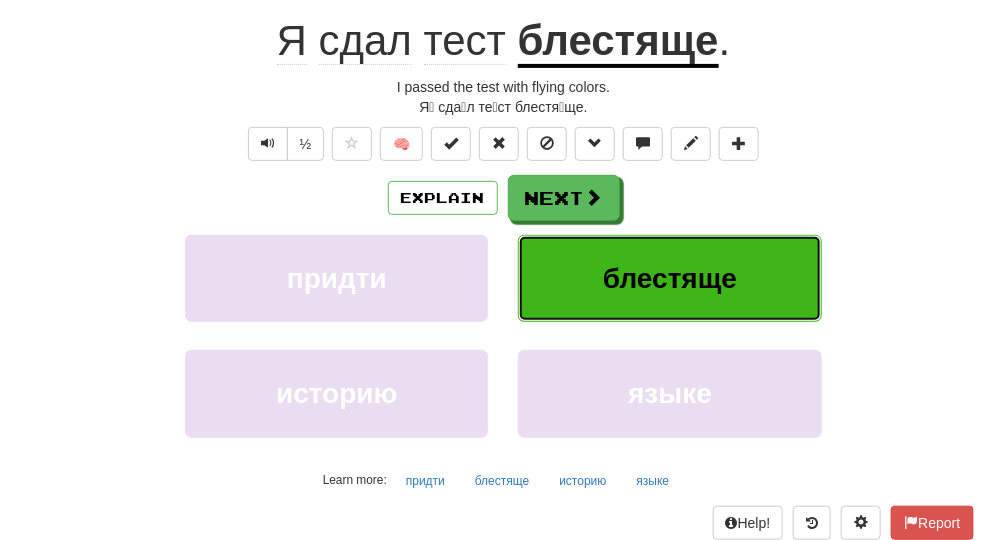 scroll, scrollTop: 210, scrollLeft: 0, axis: vertical 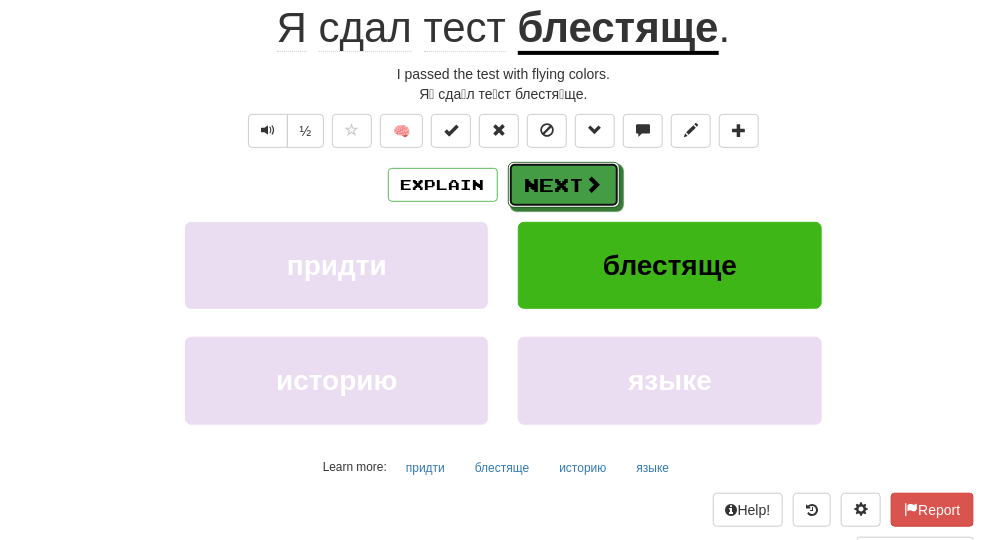 click at bounding box center [594, 184] 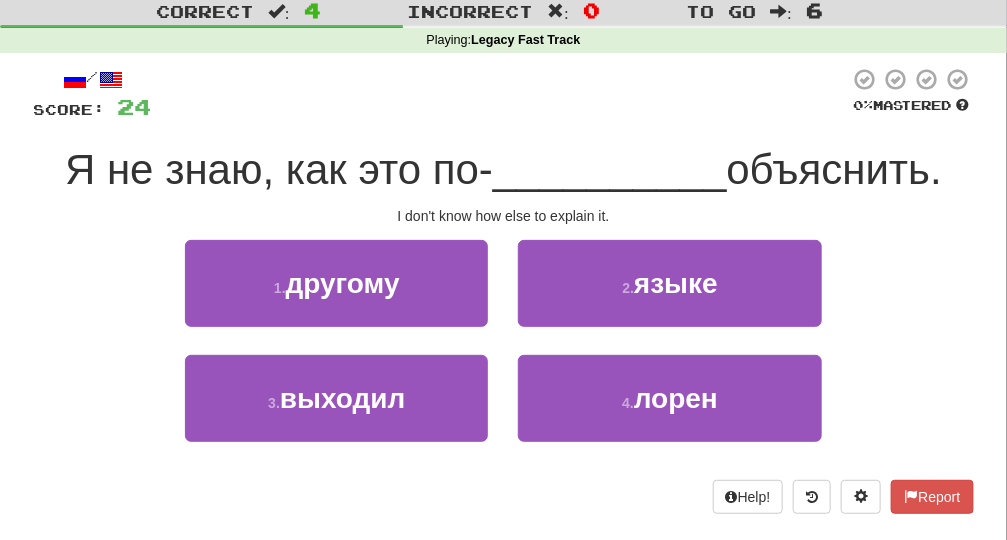 scroll, scrollTop: 53, scrollLeft: 0, axis: vertical 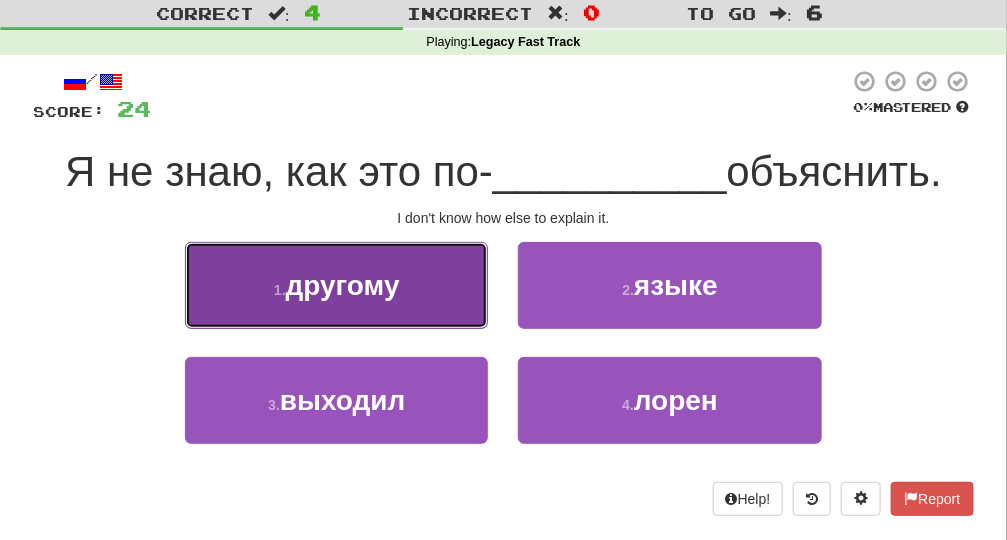 click on "1 .  другому" at bounding box center (336, 285) 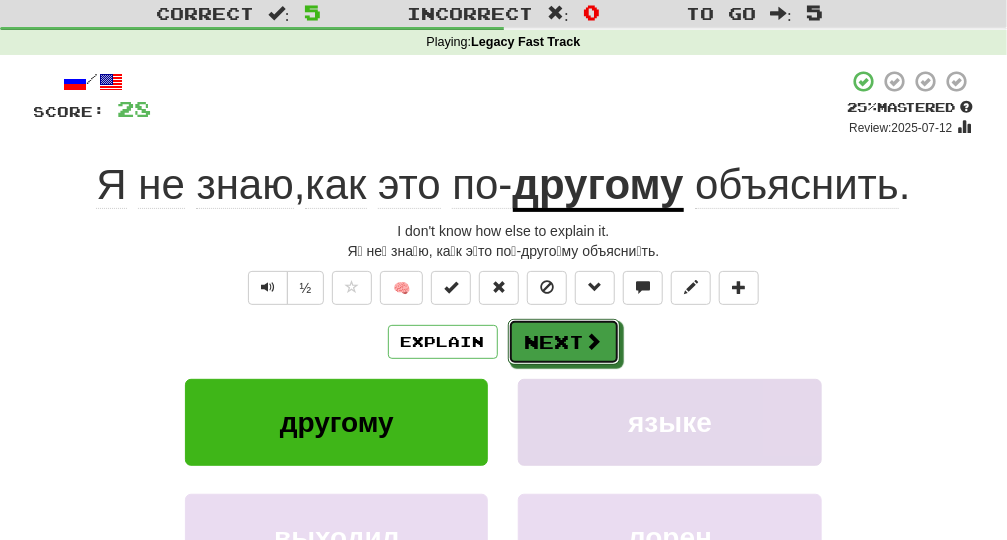 click on "Explain Next другому языке выходил лорен Learn more: другому языке выходил лорен" at bounding box center (504, 479) 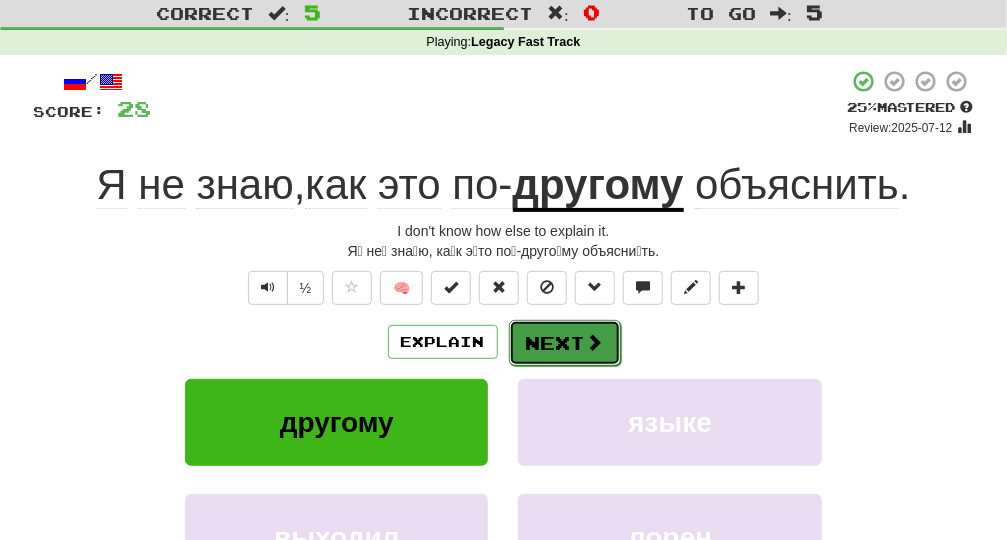 click at bounding box center (595, 342) 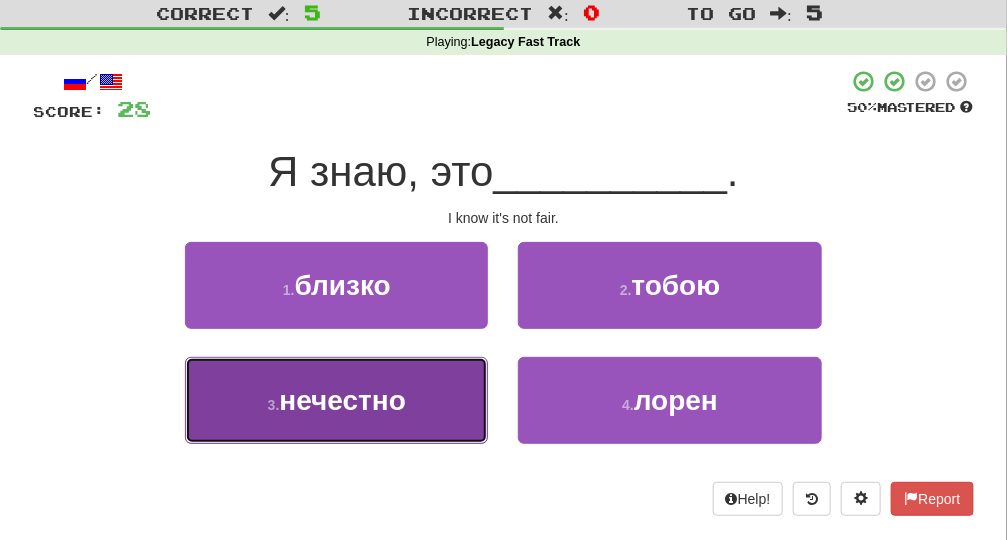 click on "нечестно" at bounding box center (342, 400) 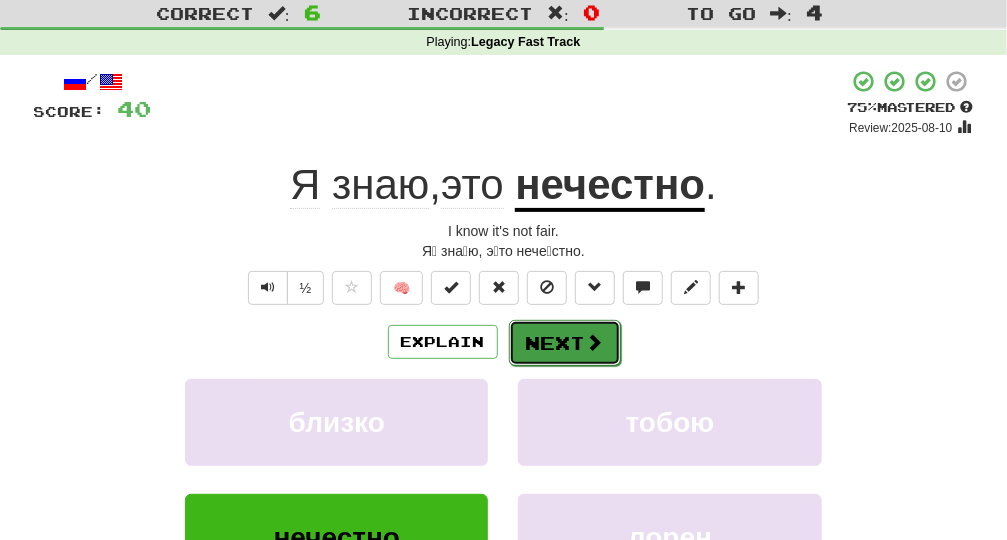 click on "Next" at bounding box center [565, 343] 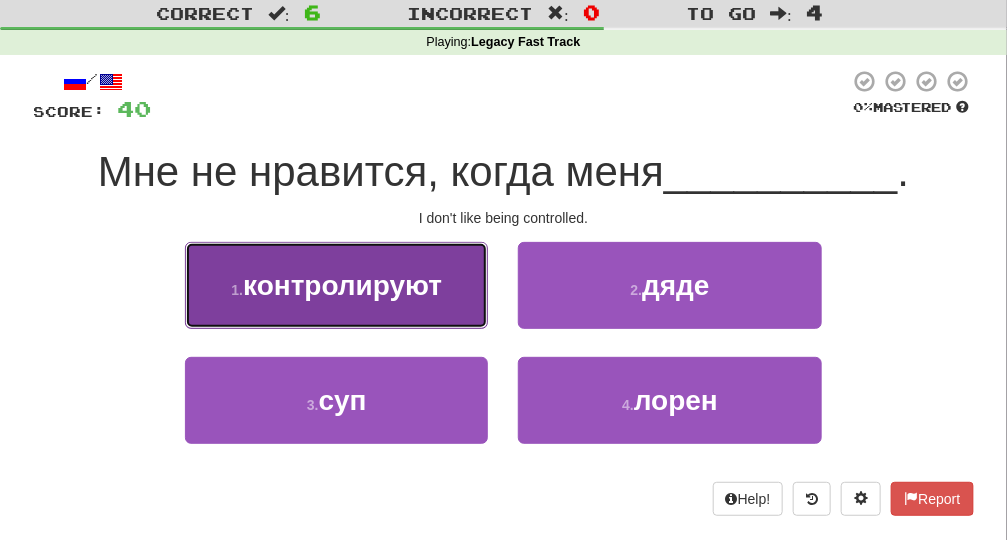 click on "1 . контролируют" at bounding box center (336, 285) 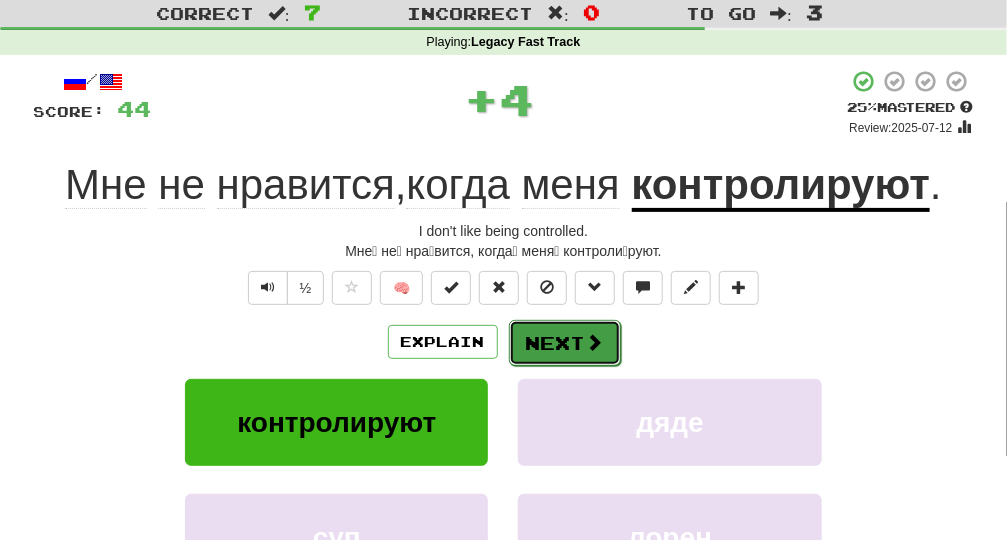 click on "Next" at bounding box center (565, 343) 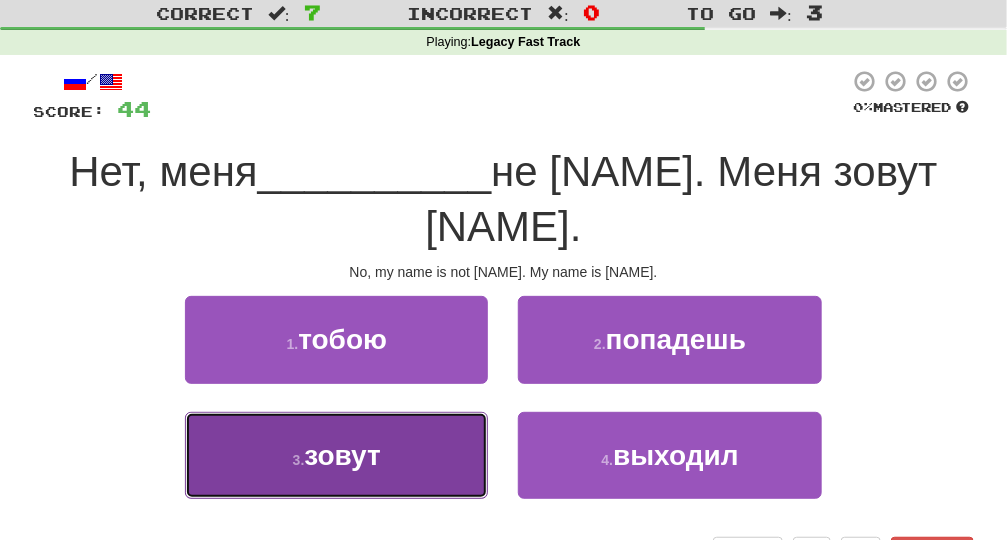 click on "3 . зовут" at bounding box center (336, 455) 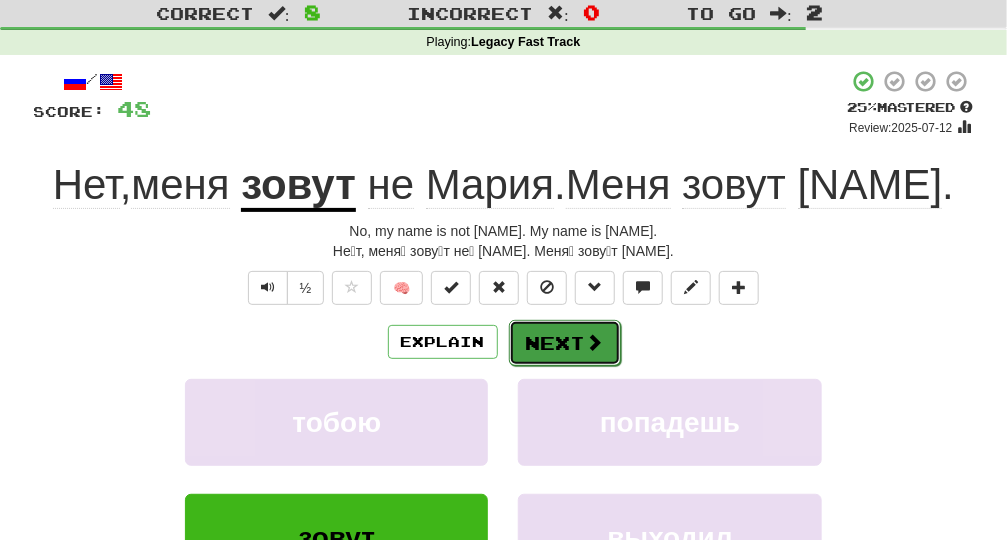 click on "Next" at bounding box center [565, 343] 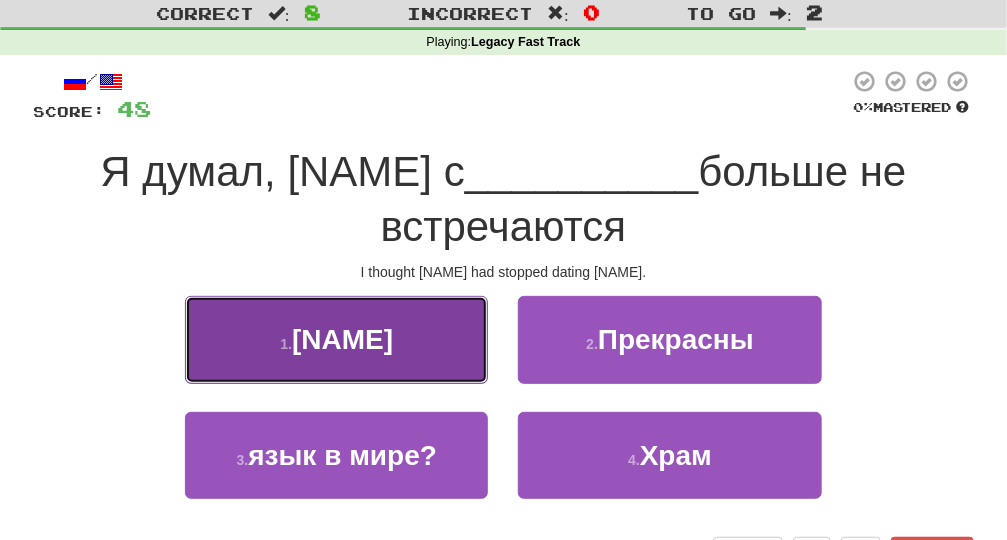 click on "1 . [NAME]" at bounding box center [336, 339] 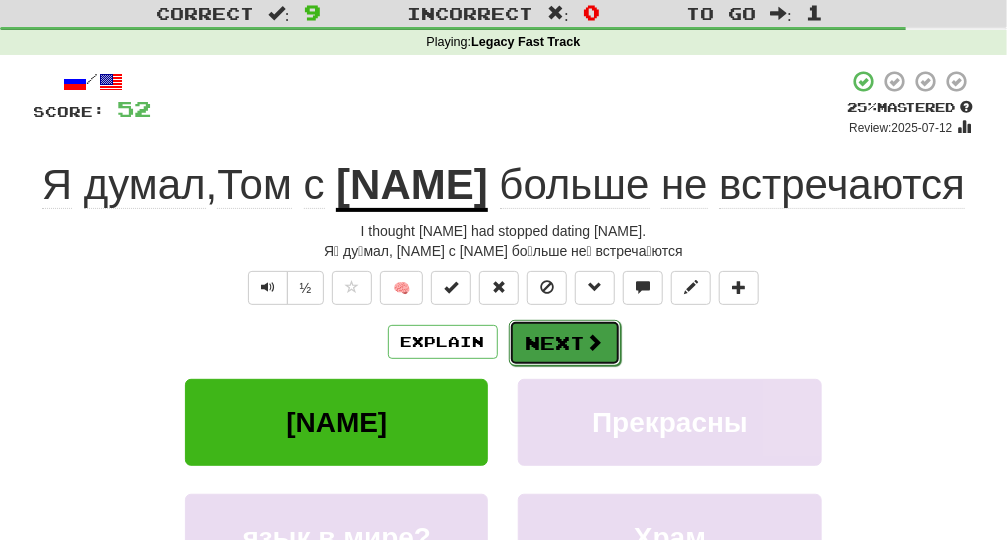 click on "Next" at bounding box center [565, 343] 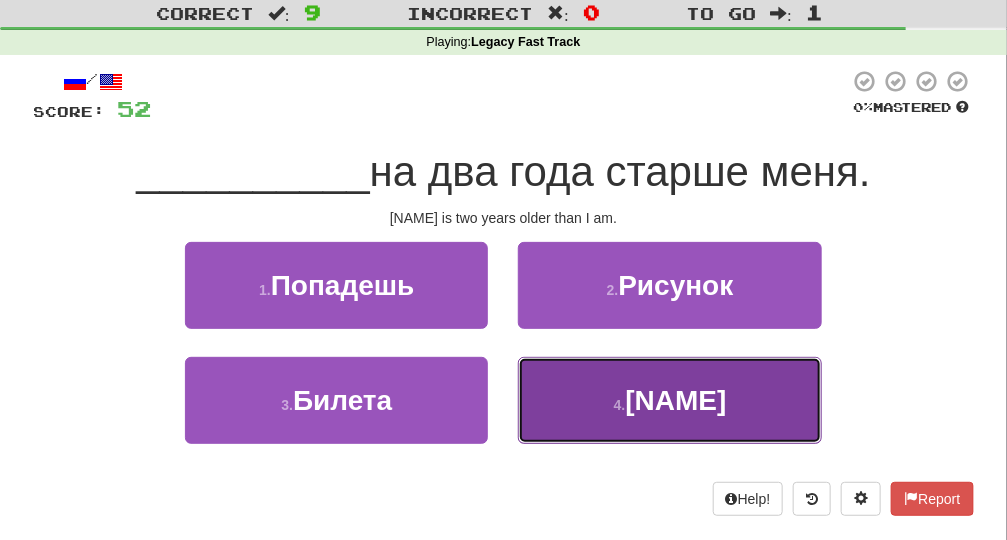 click on "[NAME]" at bounding box center (675, 400) 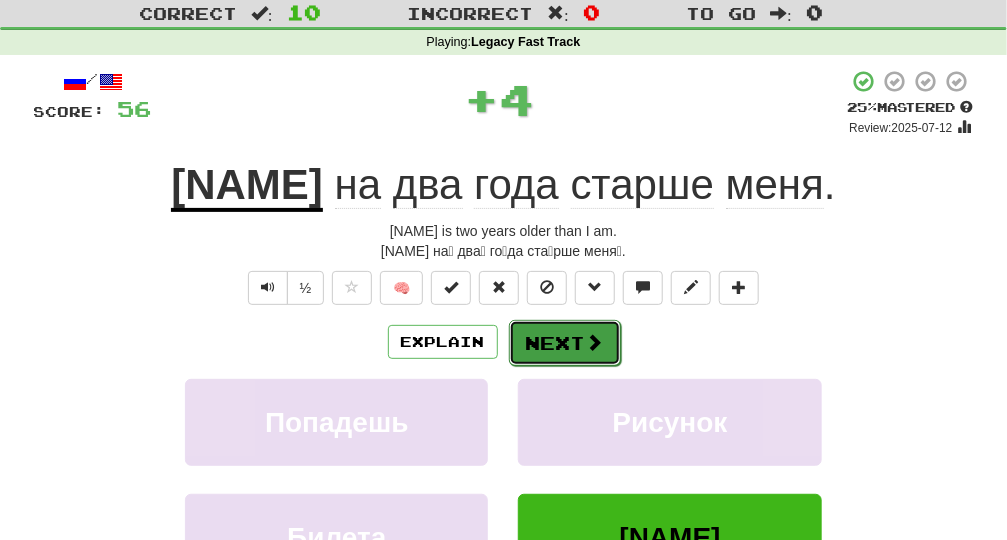 click on "Next" at bounding box center (565, 343) 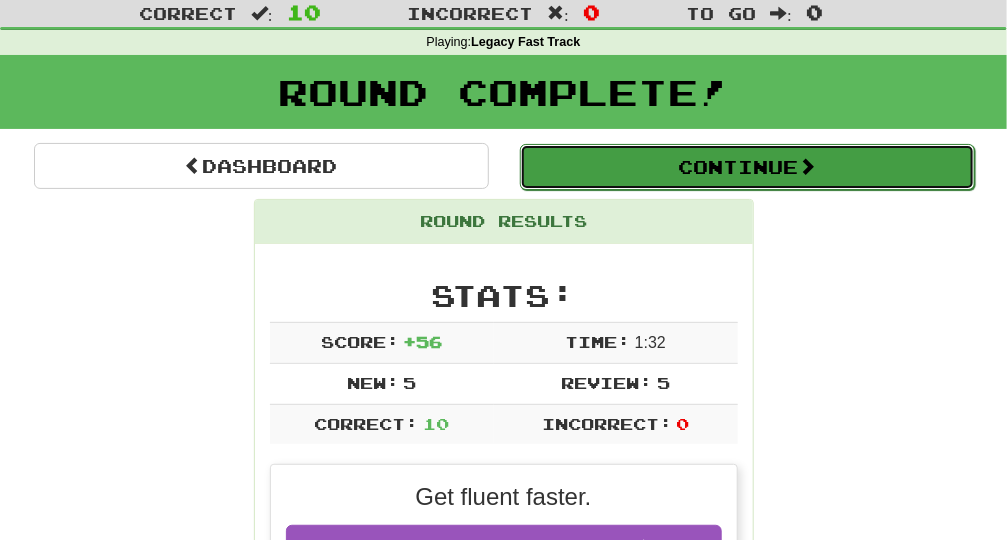 click on "Continue" at bounding box center [747, 167] 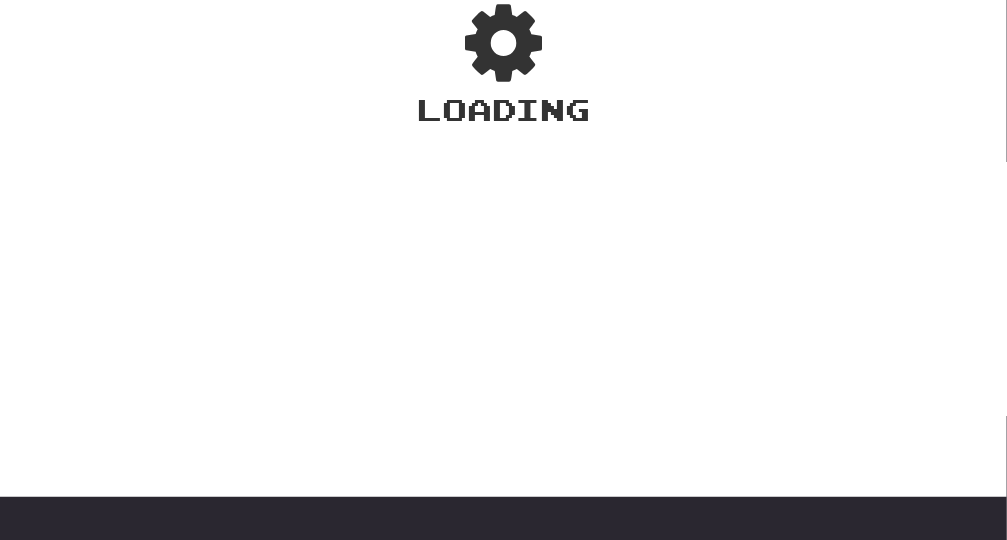 scroll, scrollTop: 53, scrollLeft: 0, axis: vertical 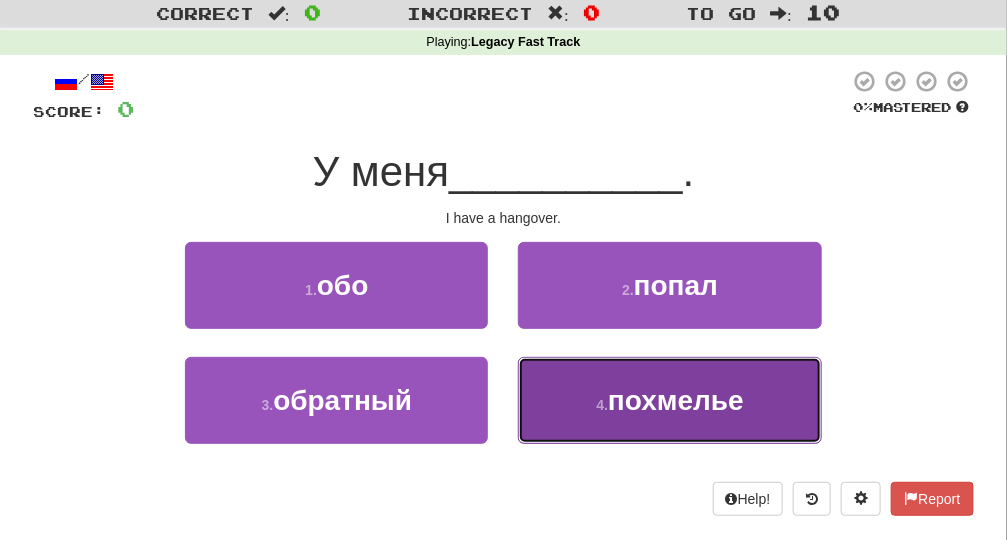 click on "похмелье" at bounding box center (676, 400) 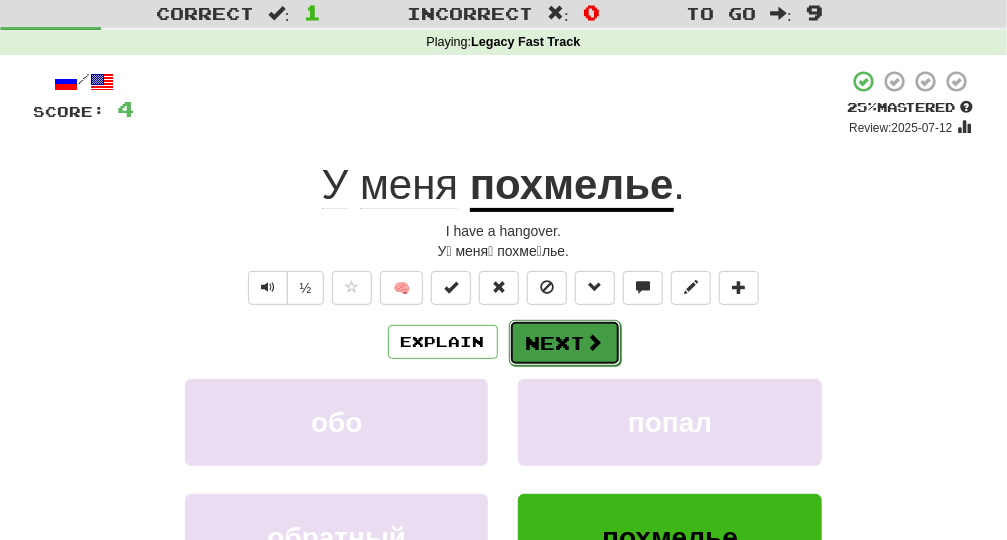 click on "Next" at bounding box center (565, 343) 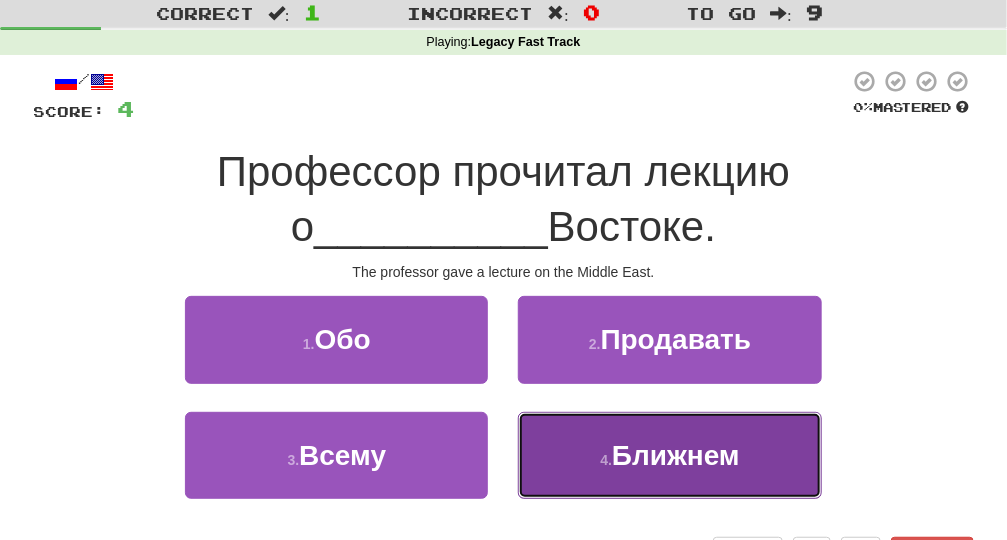 click on "4 . Ближнем" at bounding box center [669, 455] 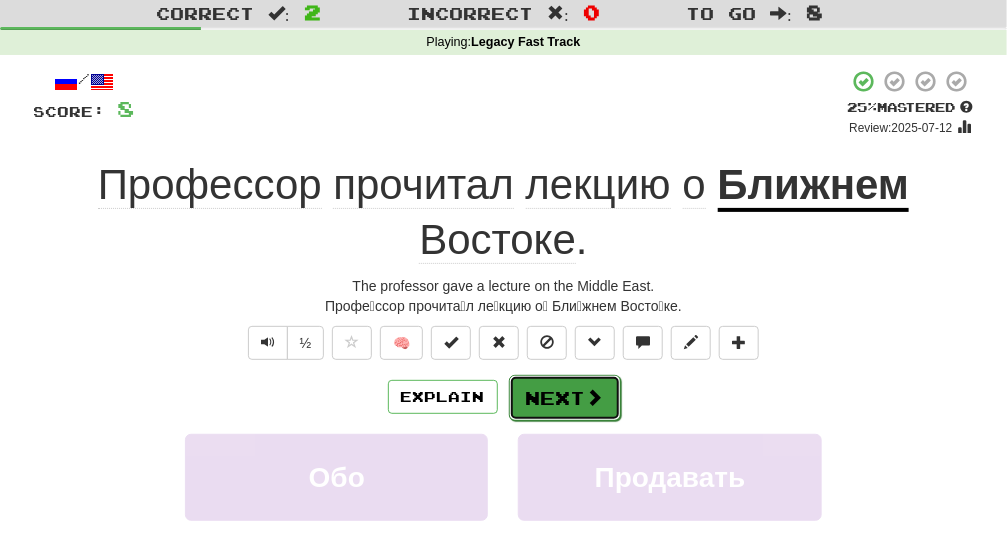 click on "Next" at bounding box center [565, 398] 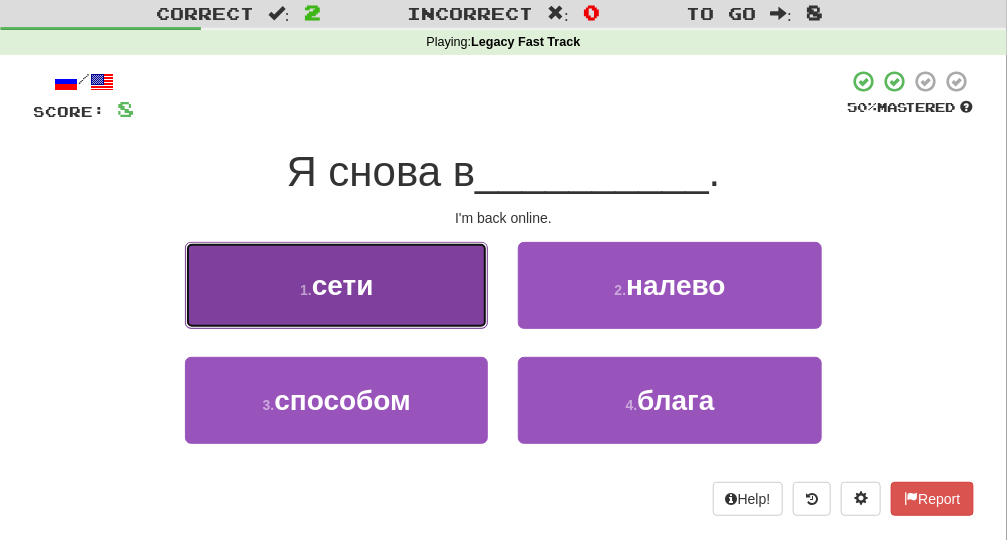 click on "1 . сети" at bounding box center (336, 285) 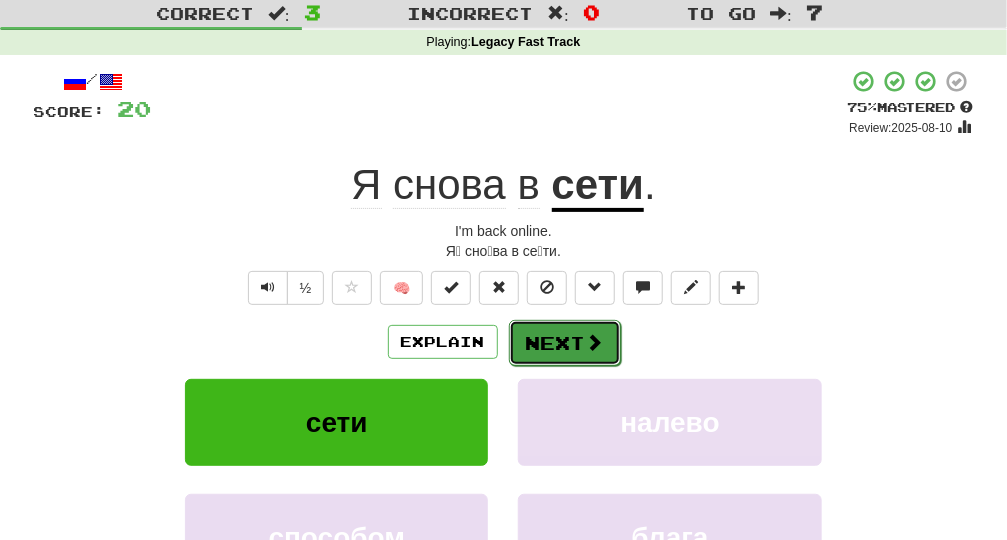 click on "Next" at bounding box center (565, 343) 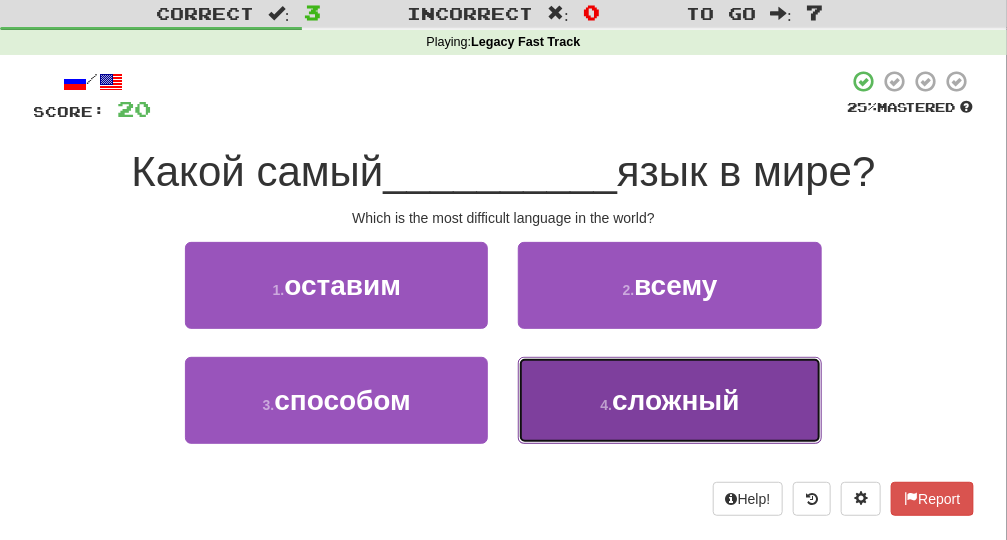 click on "сложный" at bounding box center [676, 400] 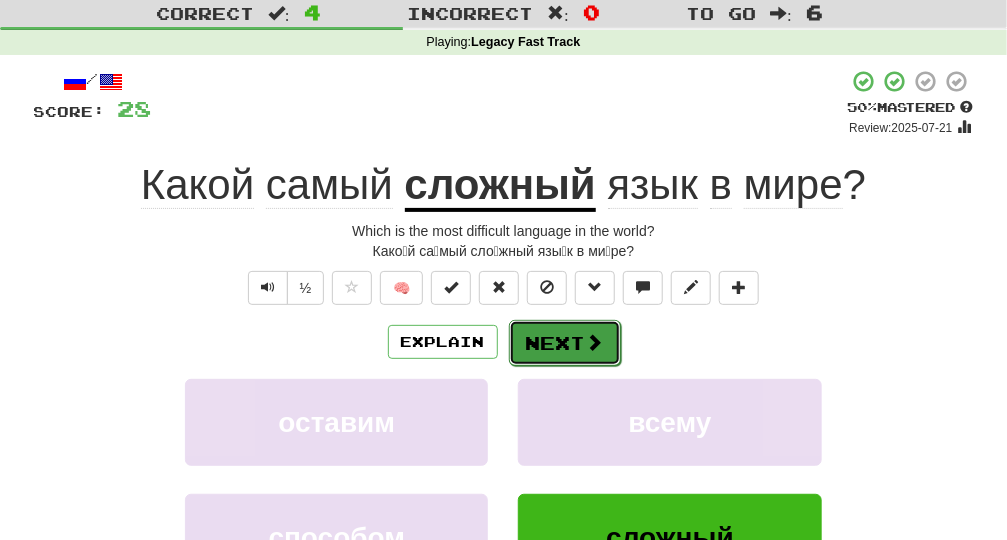 click on "Next" at bounding box center [565, 343] 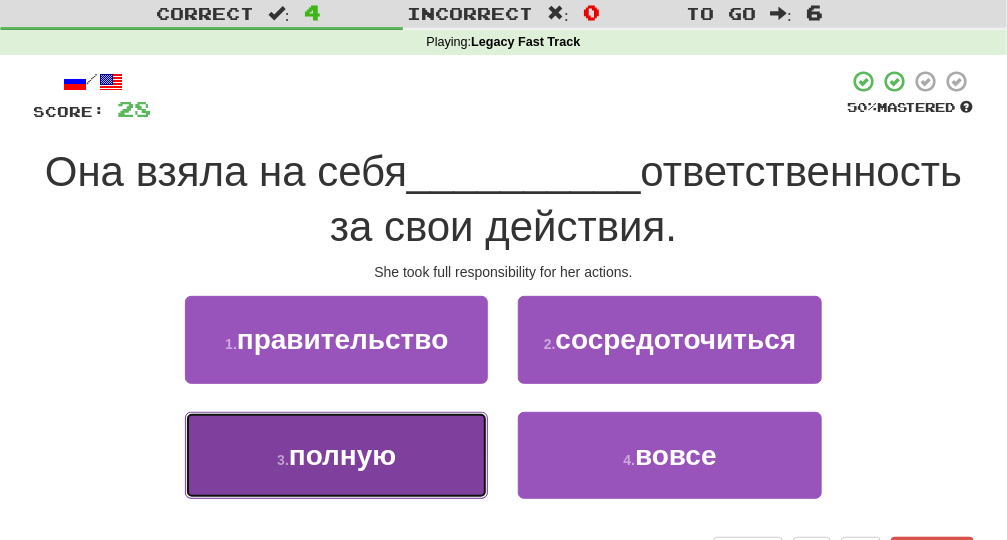 click on "3 . полную" at bounding box center (336, 455) 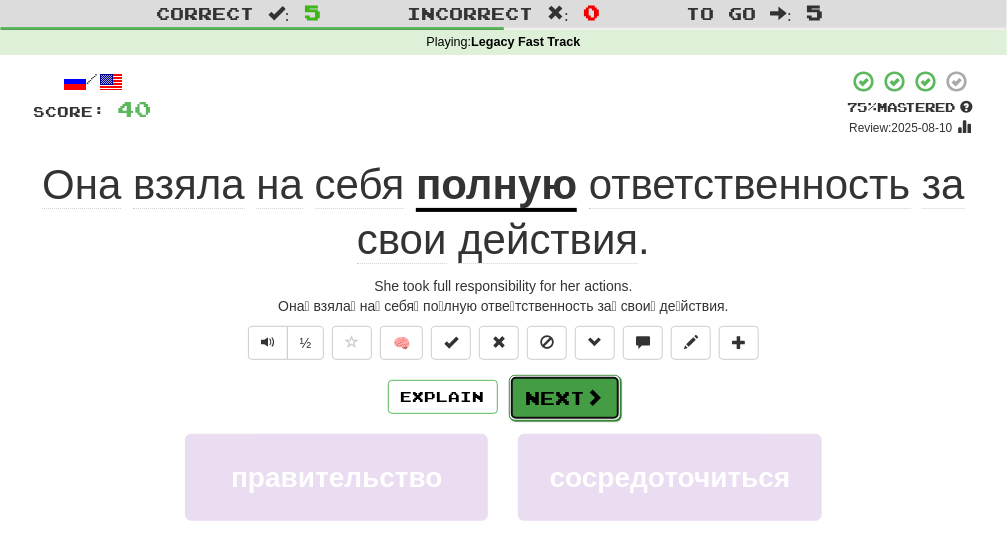 click on "Next" at bounding box center [565, 398] 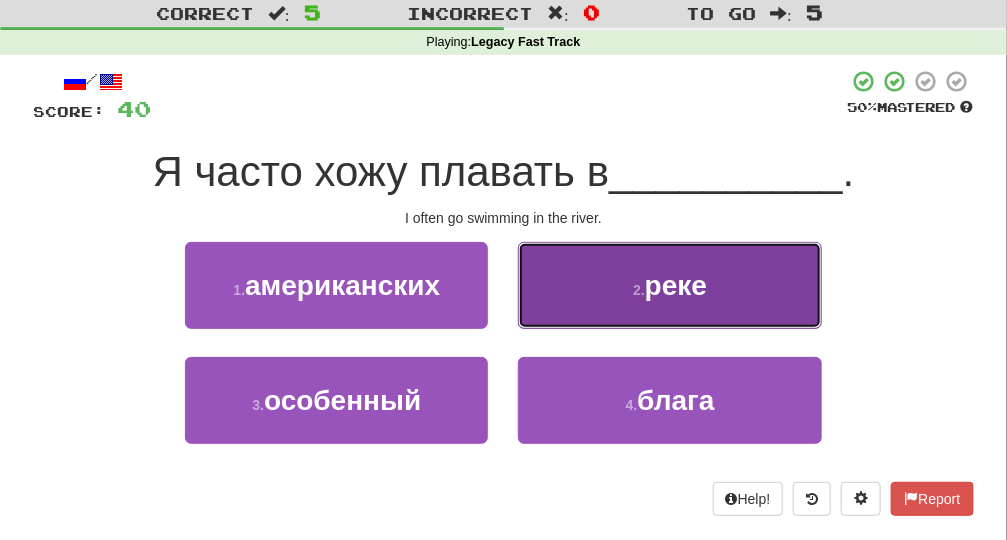 click on "2 . реке" at bounding box center (669, 285) 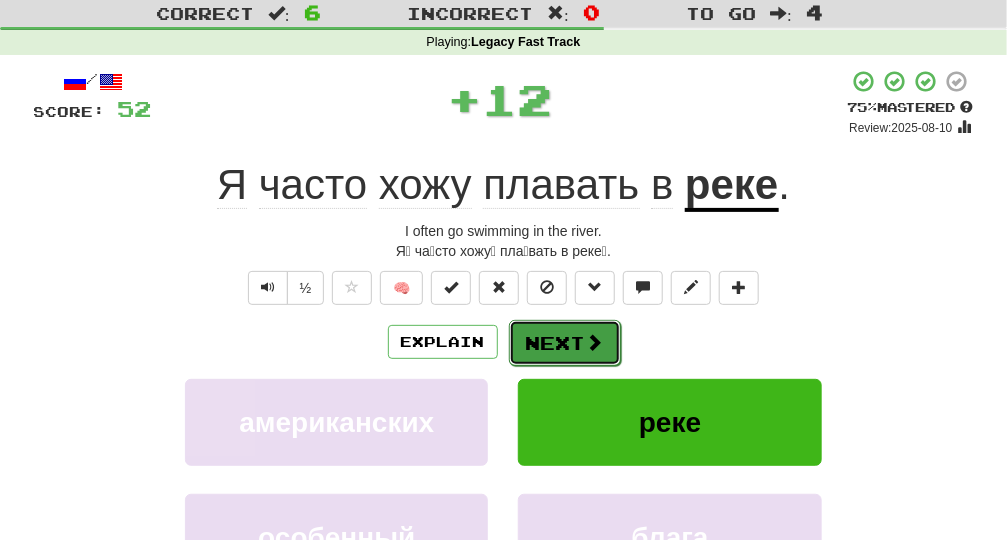 click on "Next" at bounding box center [565, 343] 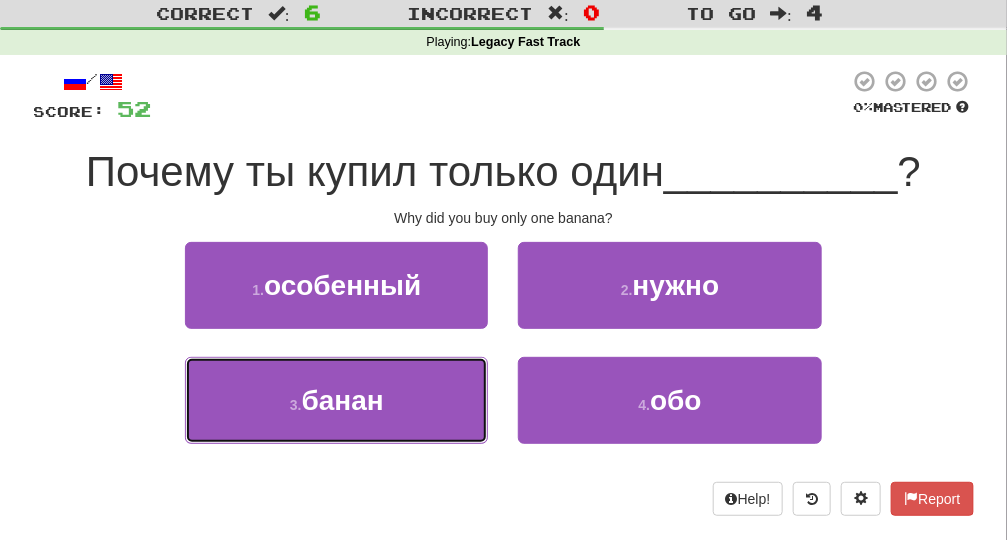 click on "3 . банан" at bounding box center [336, 414] 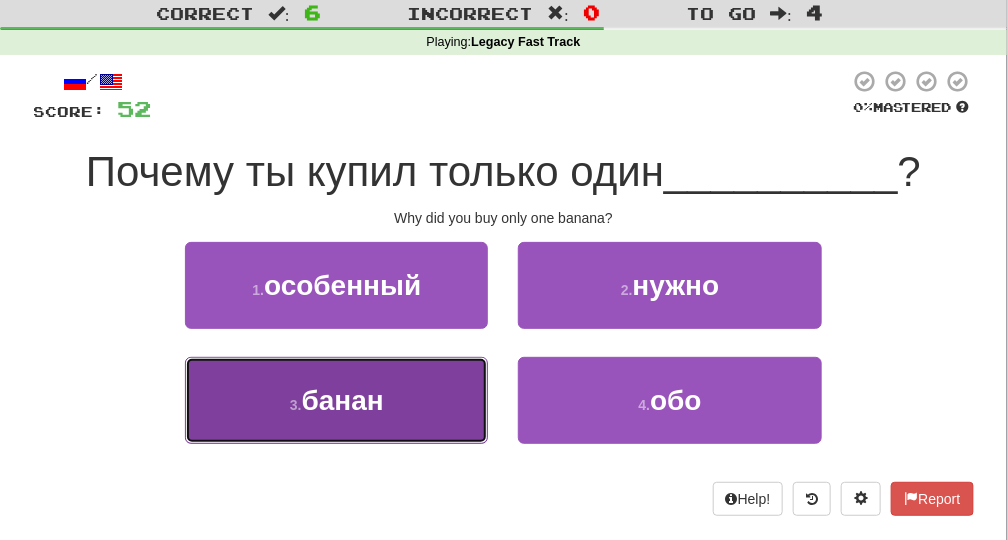 click on "3 . банан" at bounding box center (336, 400) 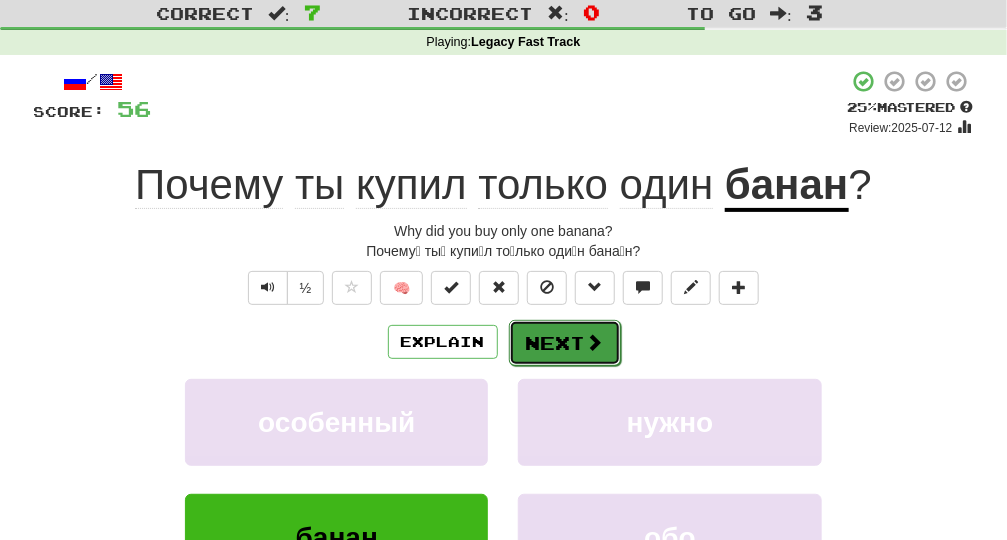 click on "Next" at bounding box center [565, 343] 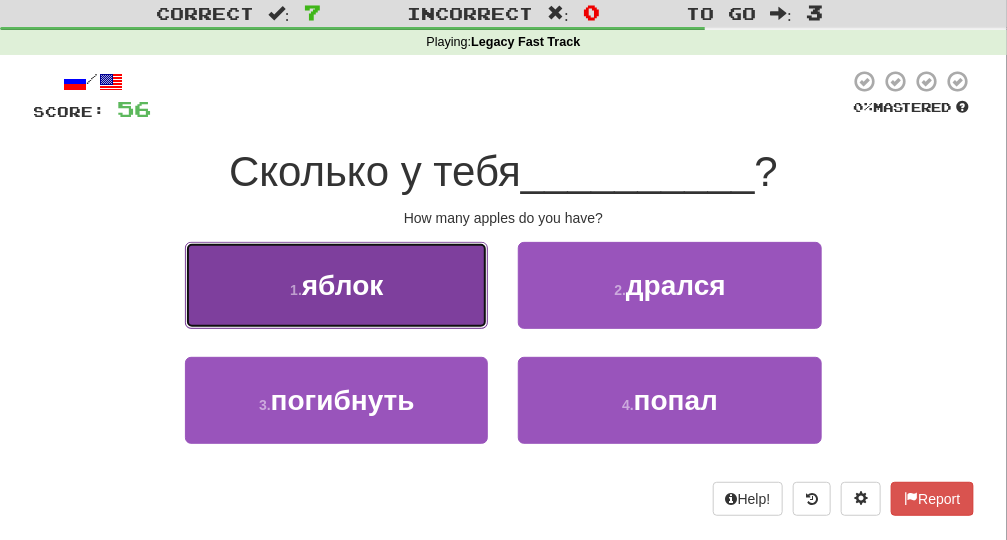 click on "1 . яблок" at bounding box center [336, 285] 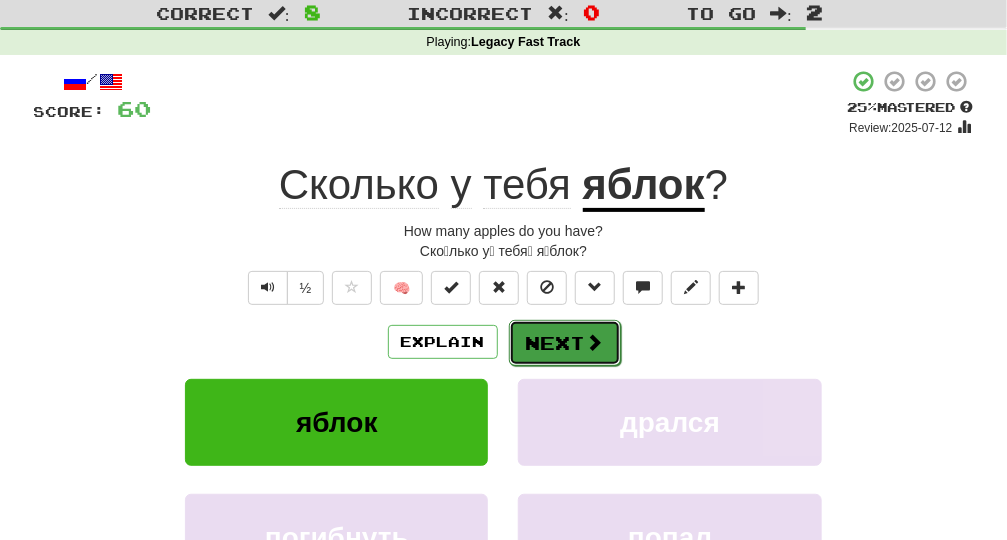 click on "Next" at bounding box center [565, 343] 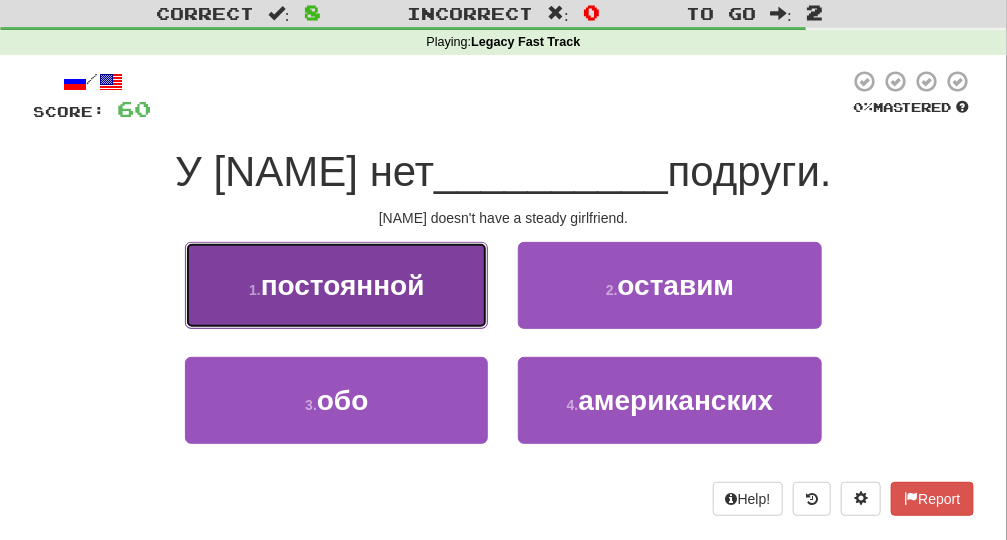 click on "1 . постоянной" at bounding box center (336, 285) 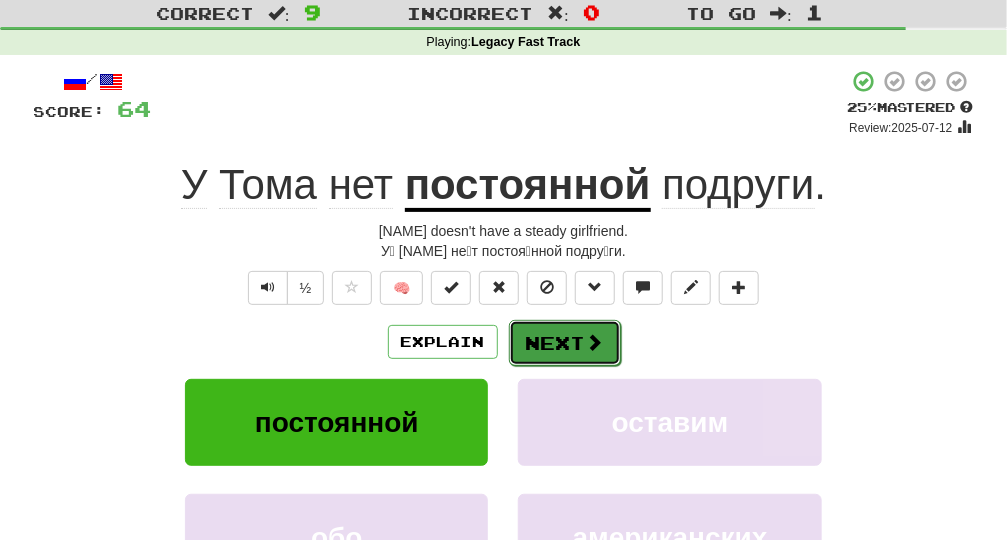 click on "Next" at bounding box center (565, 343) 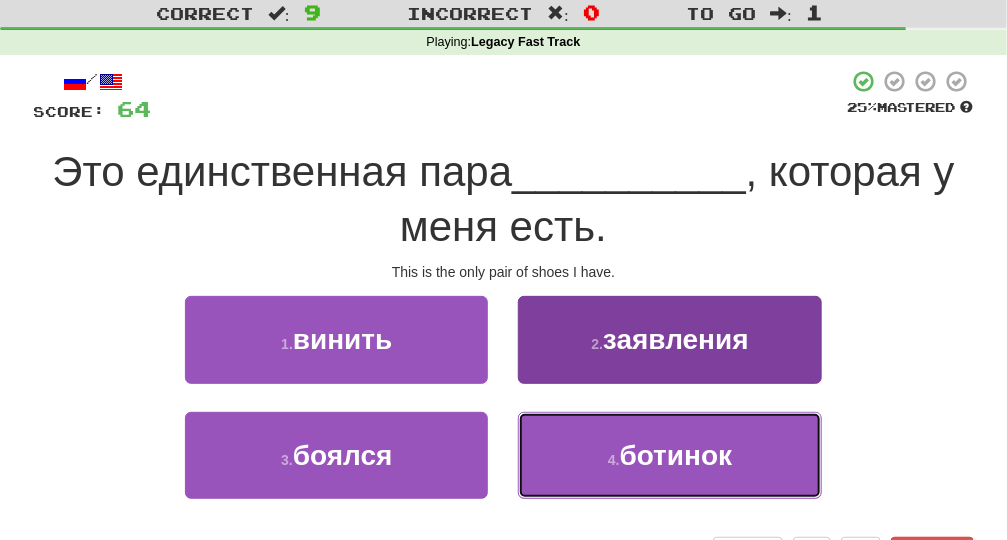 drag, startPoint x: 568, startPoint y: 454, endPoint x: 569, endPoint y: 464, distance: 10.049875 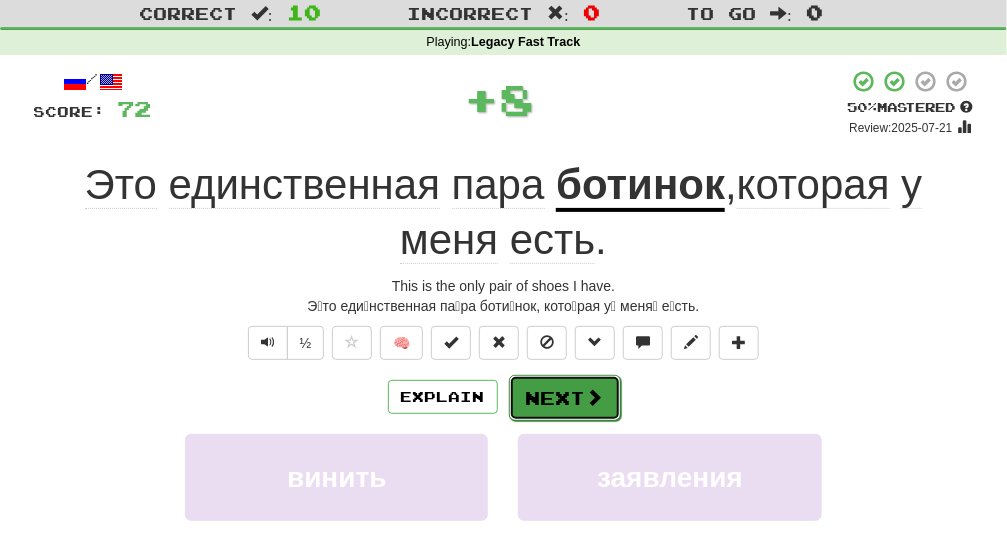 click on "Next" at bounding box center [565, 398] 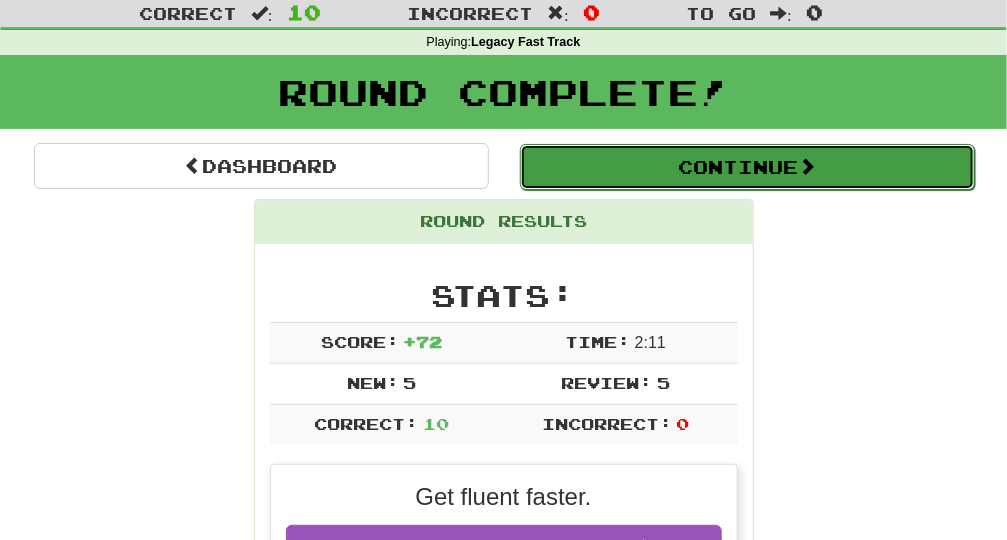 click on "Continue" at bounding box center (747, 167) 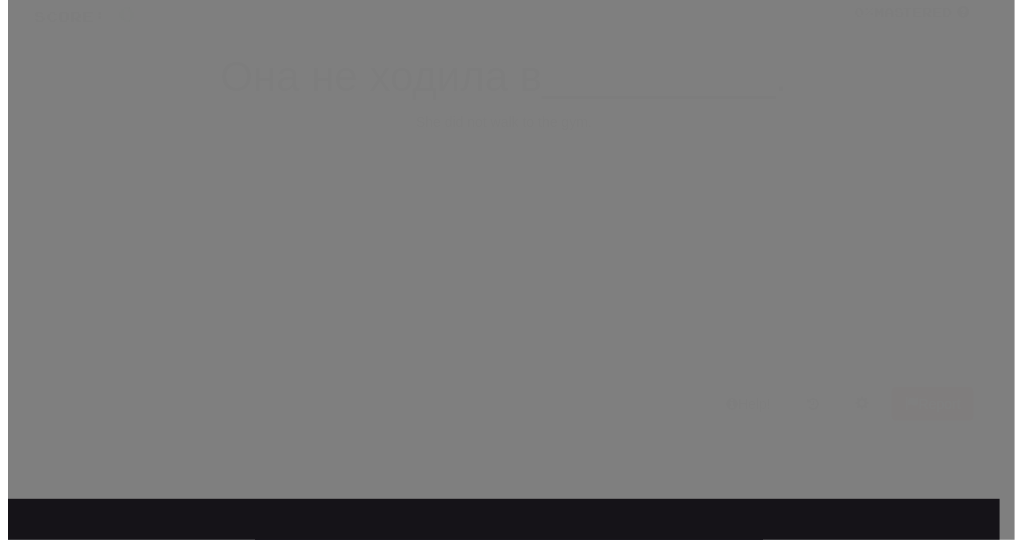 scroll, scrollTop: 53, scrollLeft: 0, axis: vertical 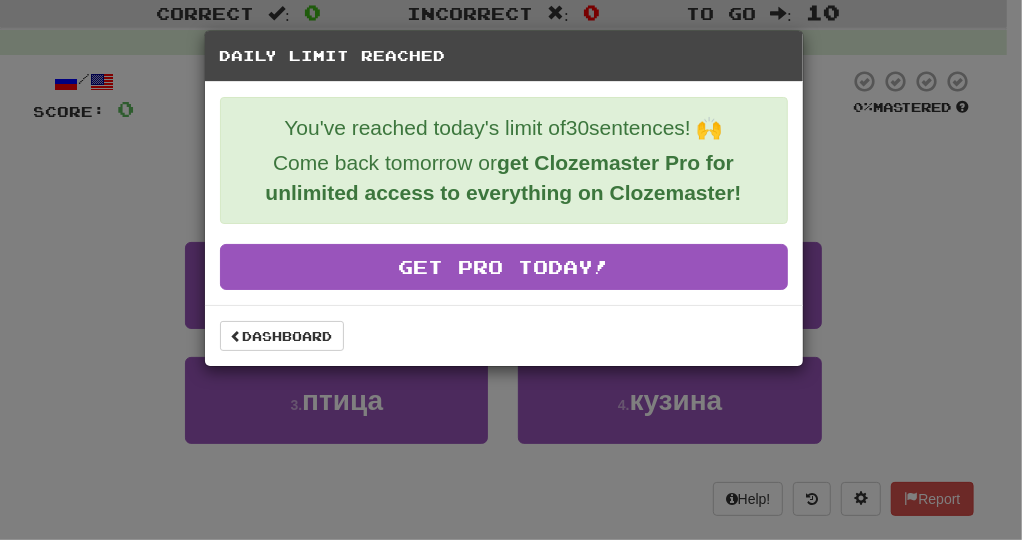 click on "Dashboard
Clozemaster
[NAME]
/
Toggle Dropdown
Dashboard
Leaderboard
Activity Feed
Notifications
Profile
Discussions
Deutsch
/
English
Streak:
0
Review:
68
Points Today: 0
Русский
/
English
Streak:
50
Review:
15,476
Points Today: 0
Languages
Account
Logout
[NAME]
/
Toggle Dropdown
Dashboard
Leaderboard
Activity Feed
Notifications
Profile
Discussions
Deutsch
/
English
Streak:
0
Review:
68
Points Today: 0
Русский
/
English
Streak:
50
Review:
15,476
Points Today: 0
Languages
Account
Logout
clozemaster" at bounding box center (511, 600) 